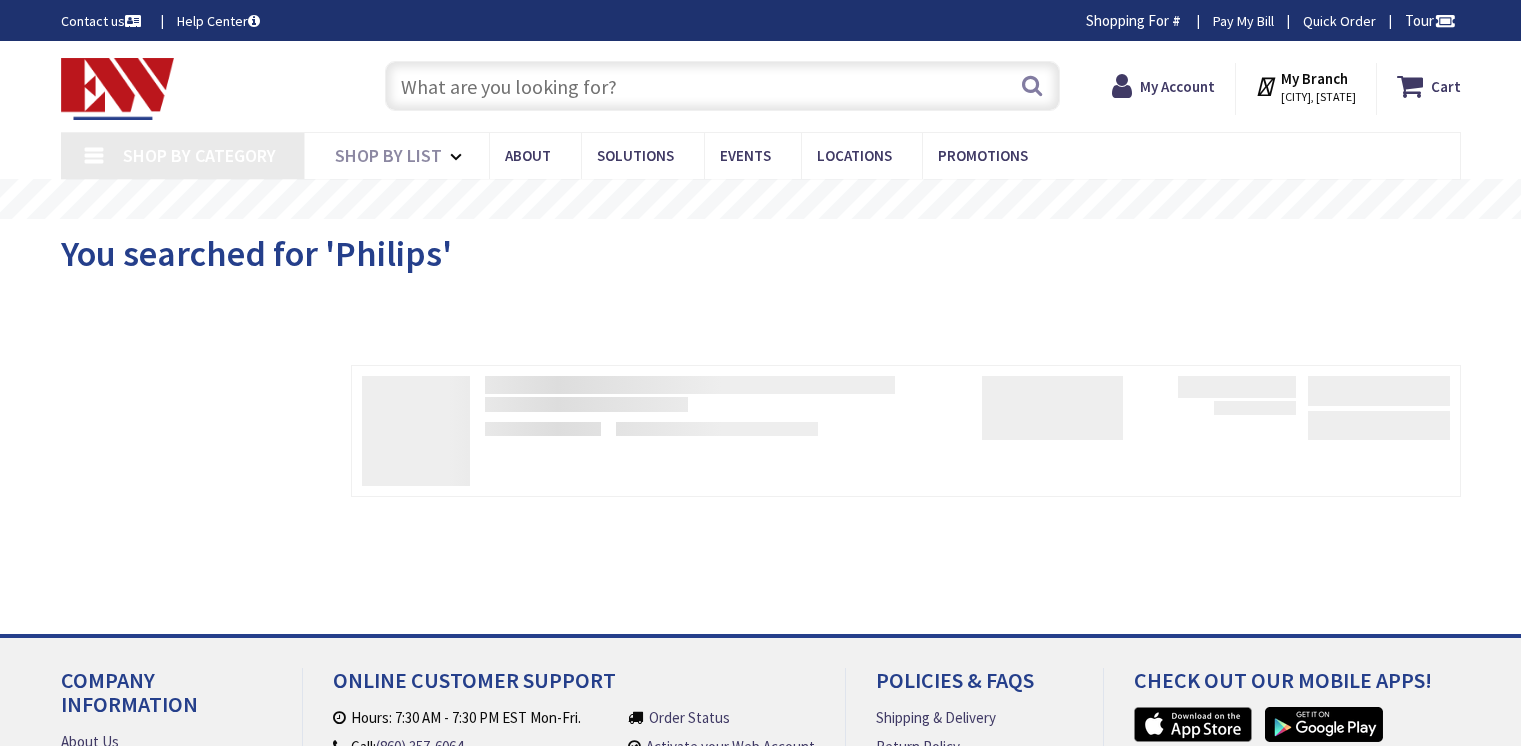 scroll, scrollTop: 148, scrollLeft: 0, axis: vertical 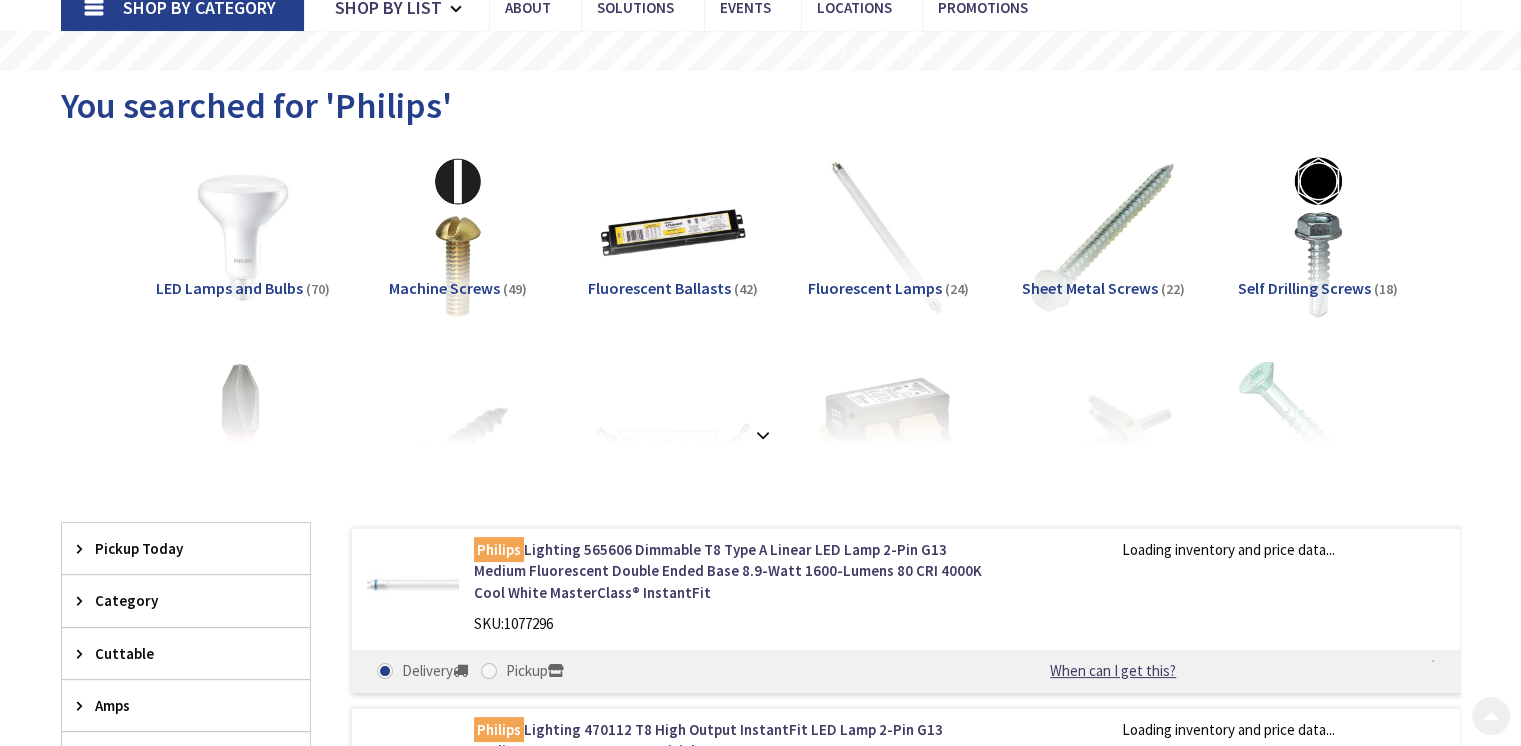 type on "[STREET] @ [STREET], [CITY], [STATE] [POSTAL_CODE], [COUNTRY]" 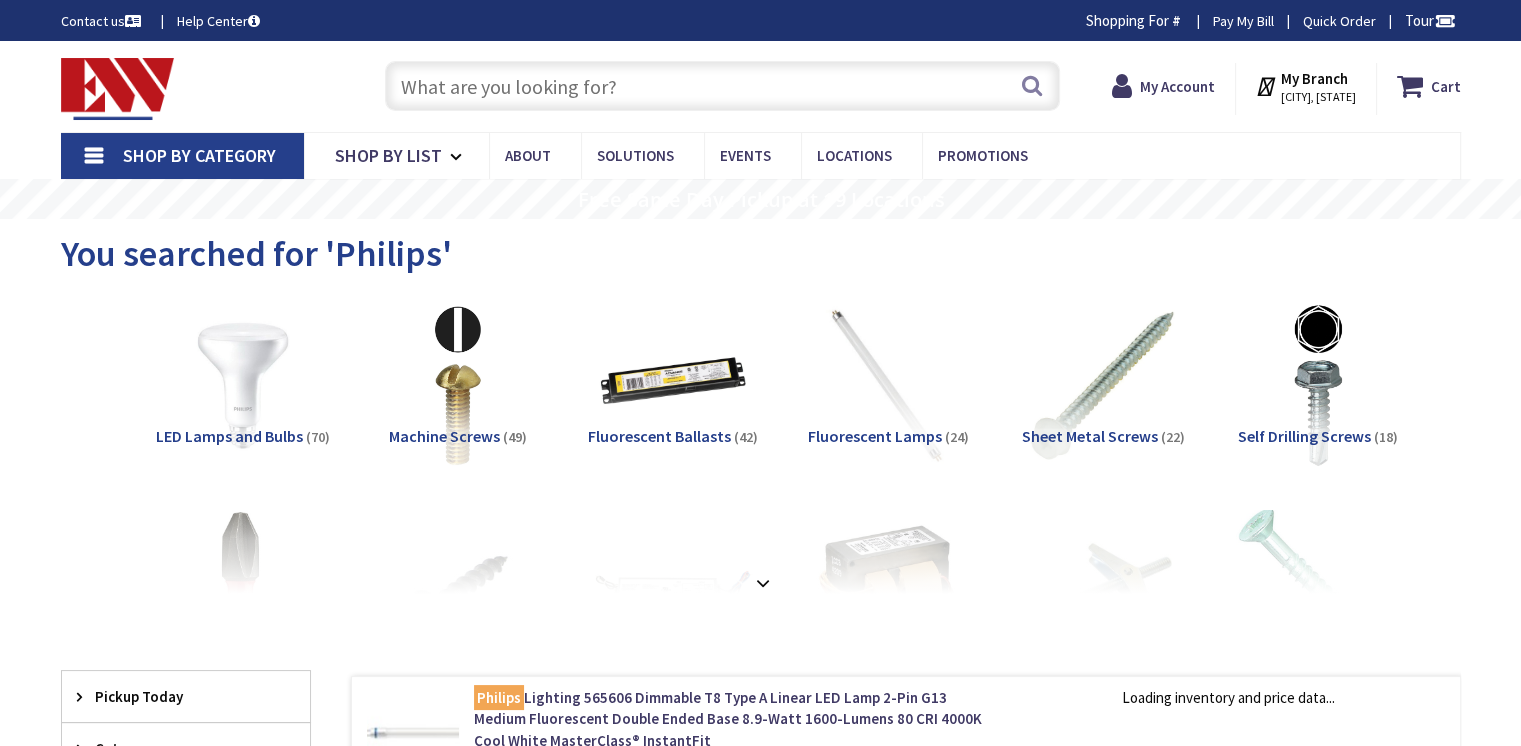 scroll, scrollTop: 0, scrollLeft: 0, axis: both 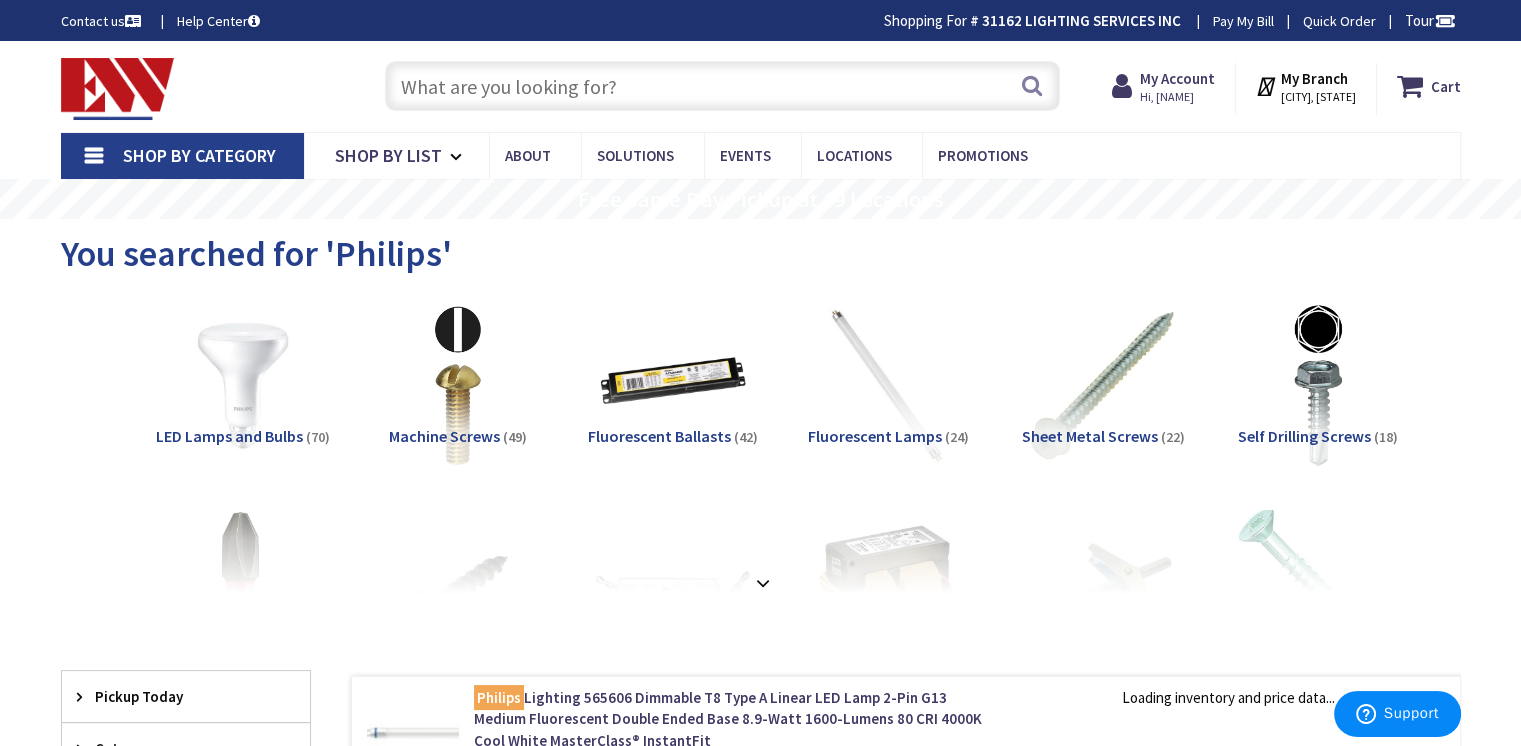 click at bounding box center (722, 86) 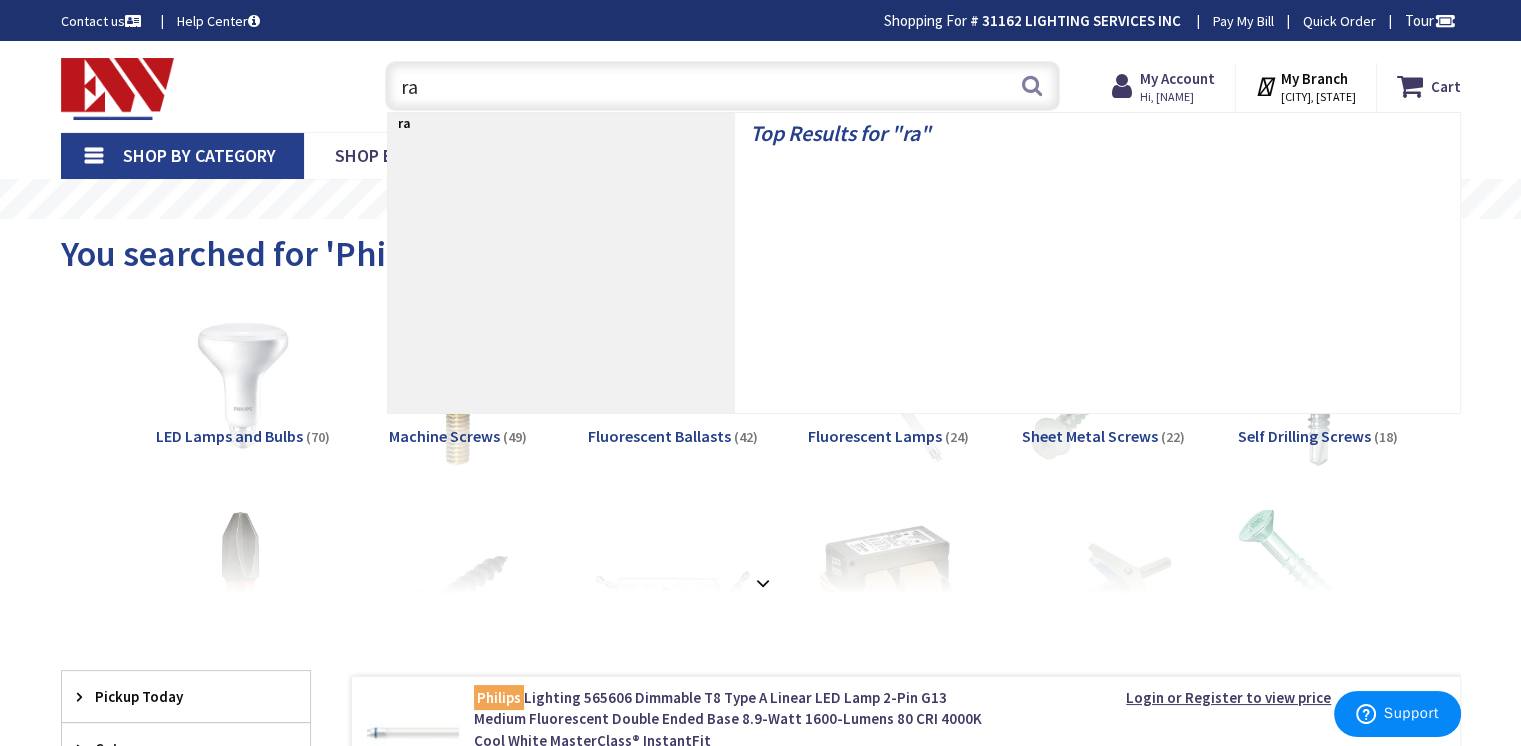 type on "rab" 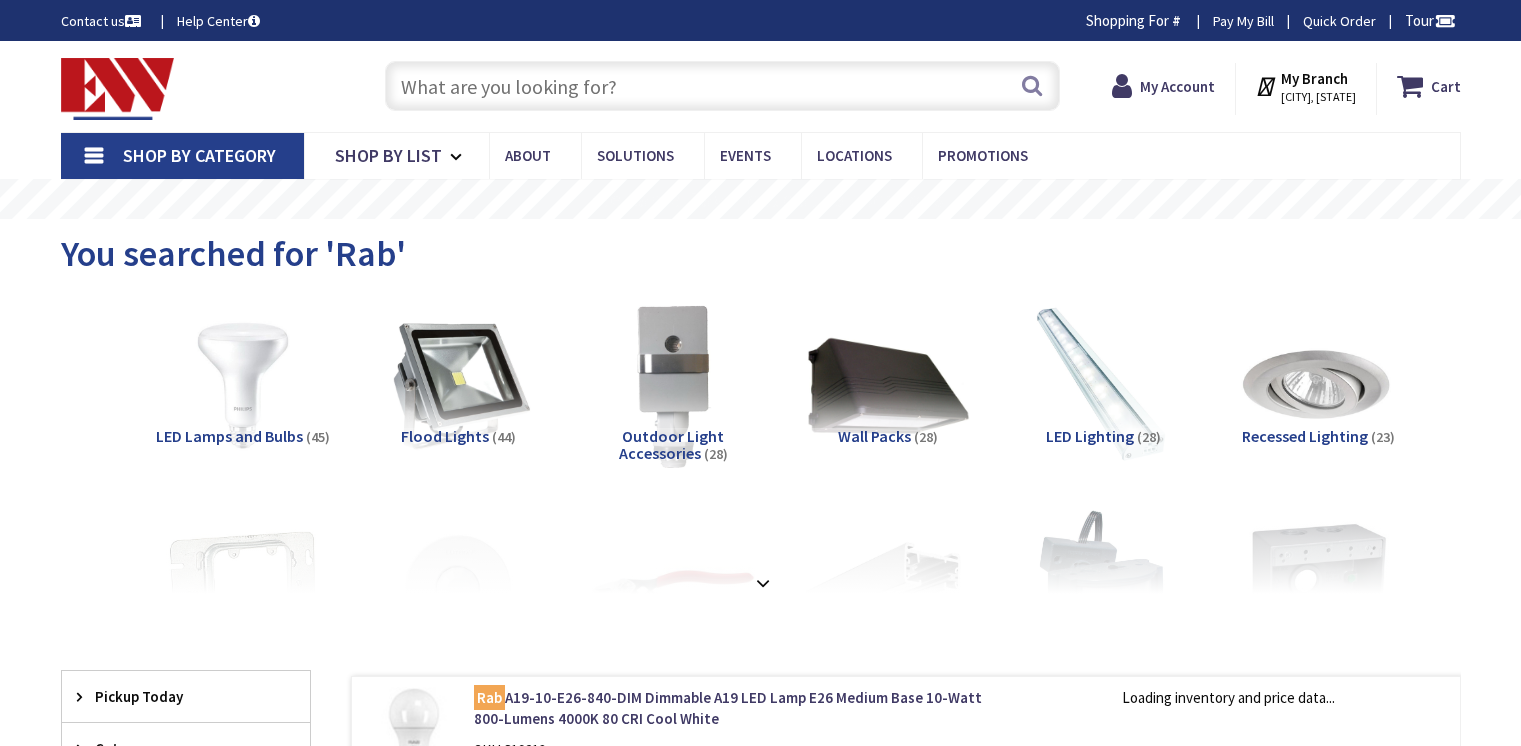 scroll, scrollTop: 0, scrollLeft: 0, axis: both 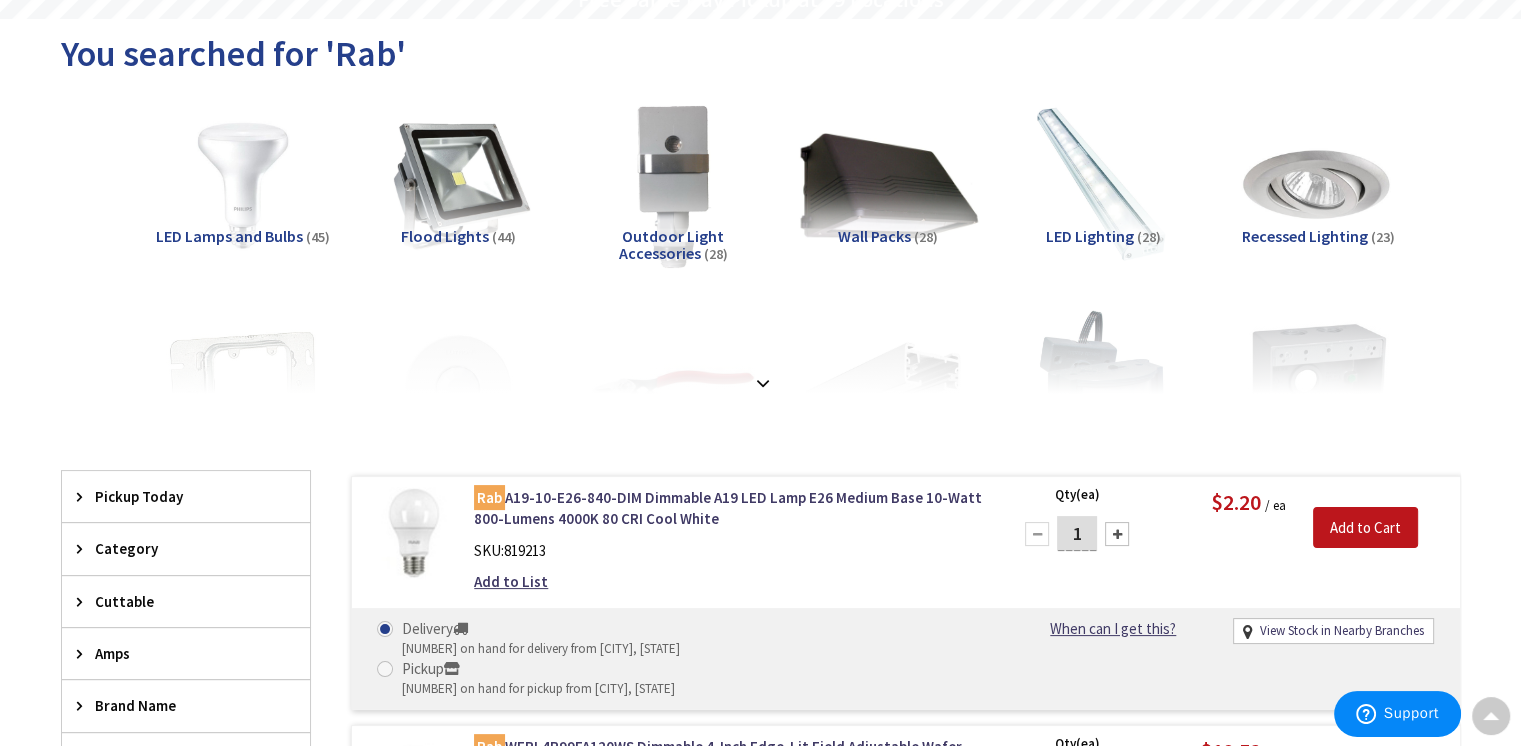 click at bounding box center [887, 185] 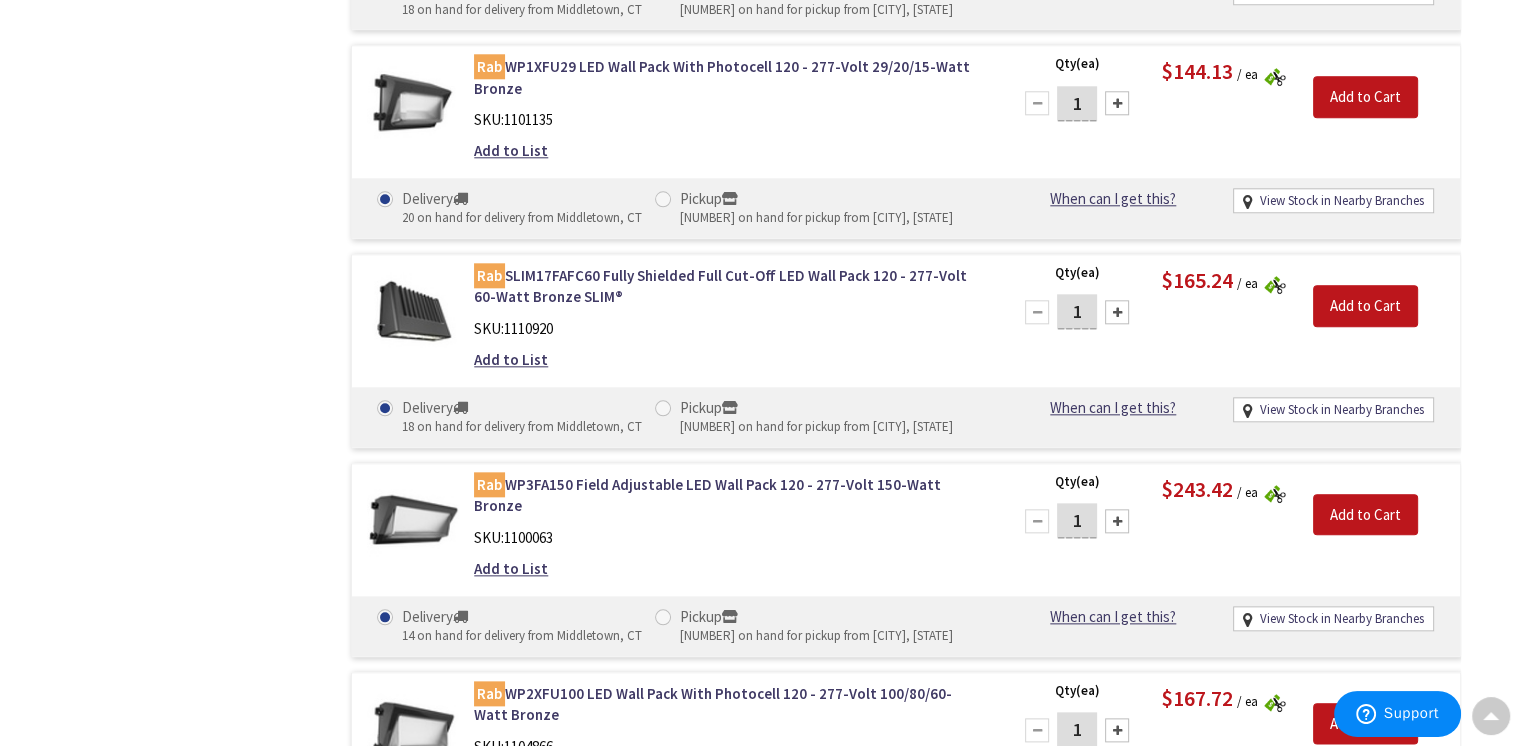scroll, scrollTop: 2133, scrollLeft: 0, axis: vertical 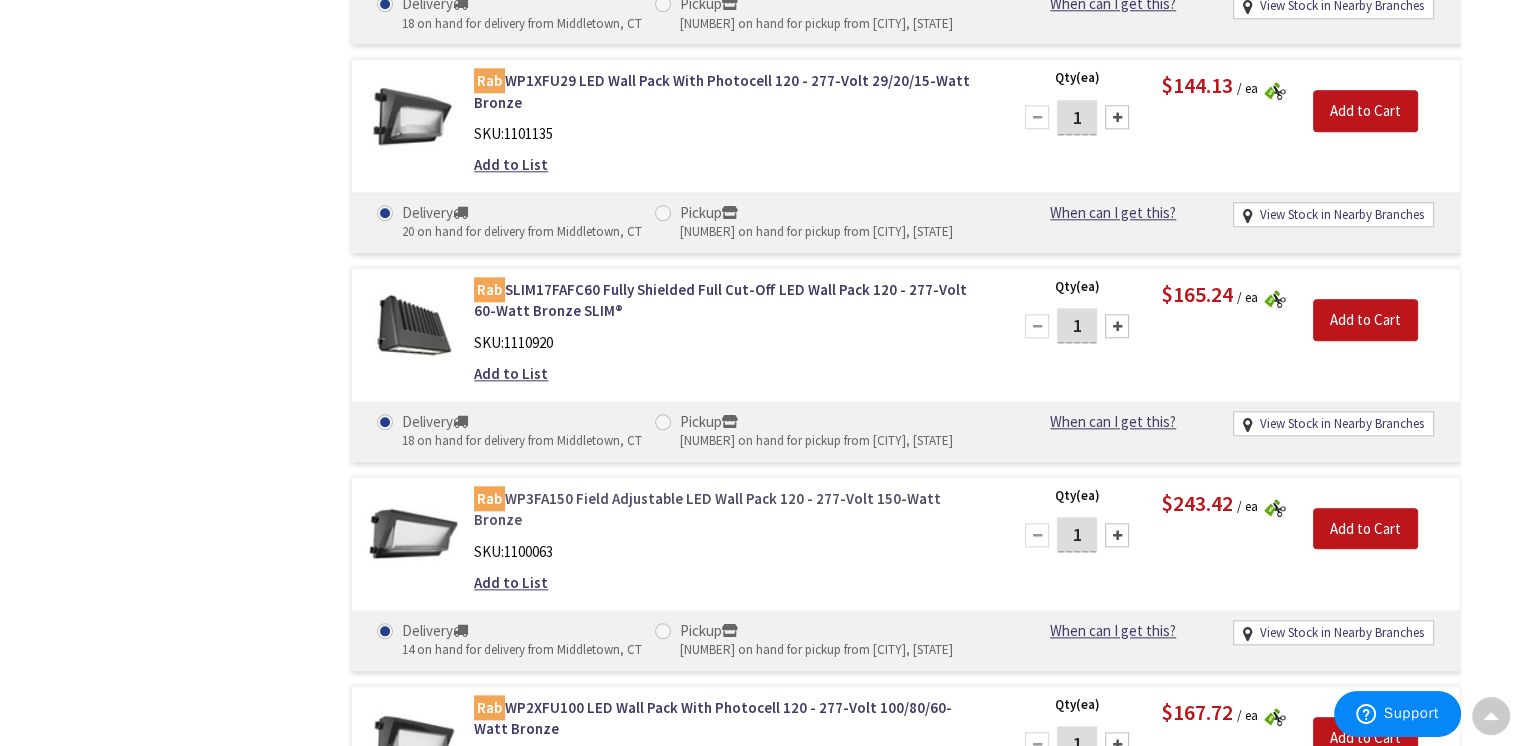 click on "Rab  WP3FA150 Field Adjustable LED Wall Pack 120 - 277-Volt 150-Watt Bronze" at bounding box center [728, 509] 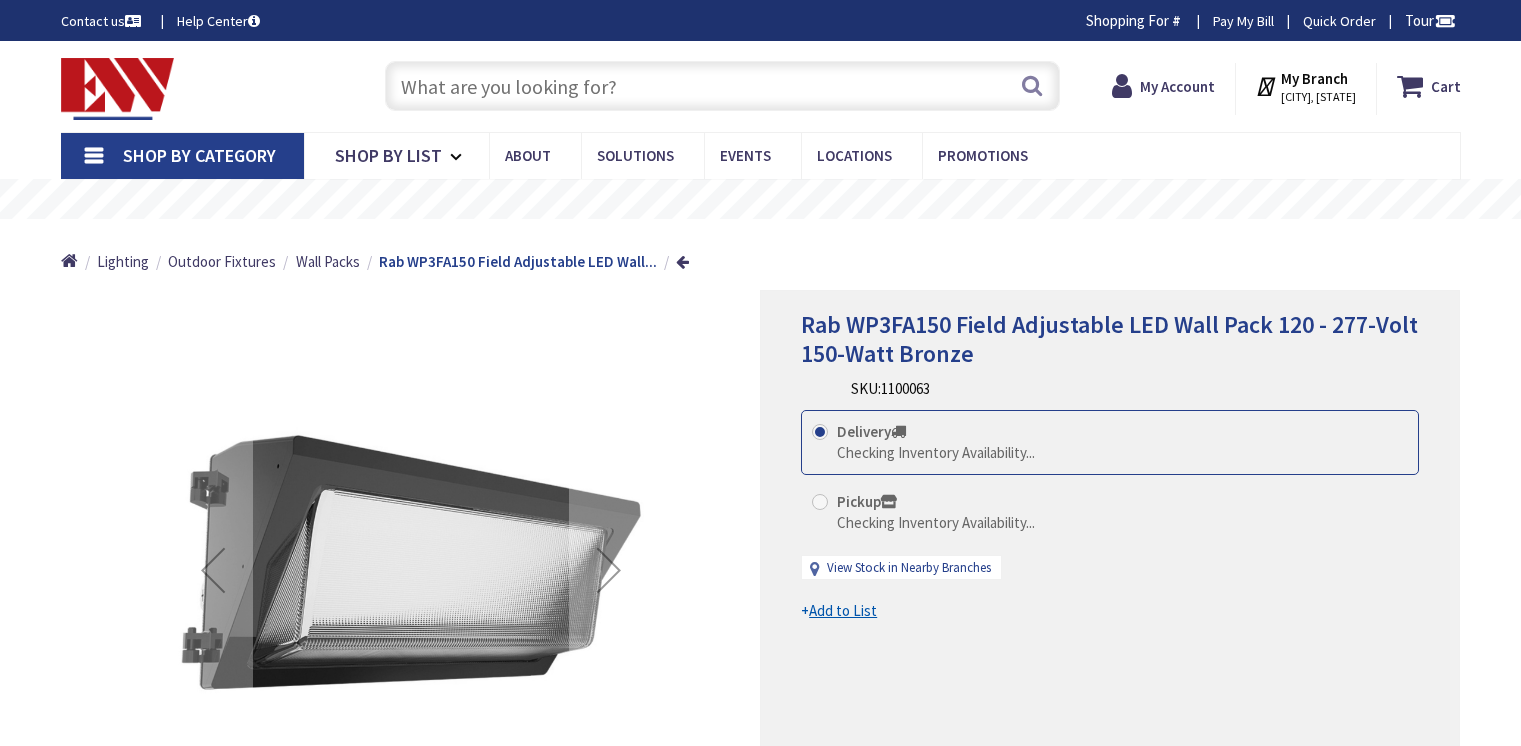 scroll, scrollTop: 0, scrollLeft: 0, axis: both 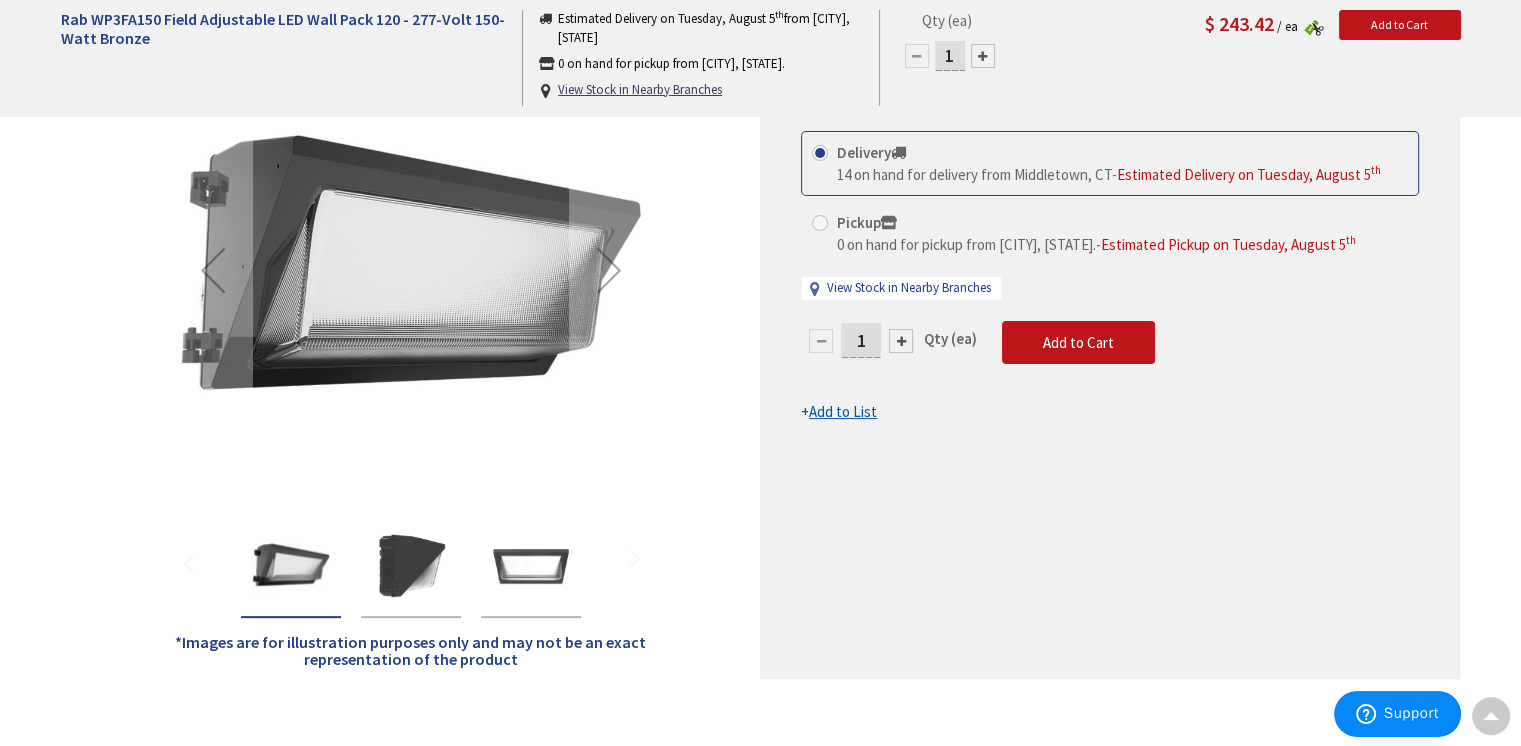 click at bounding box center [411, 566] 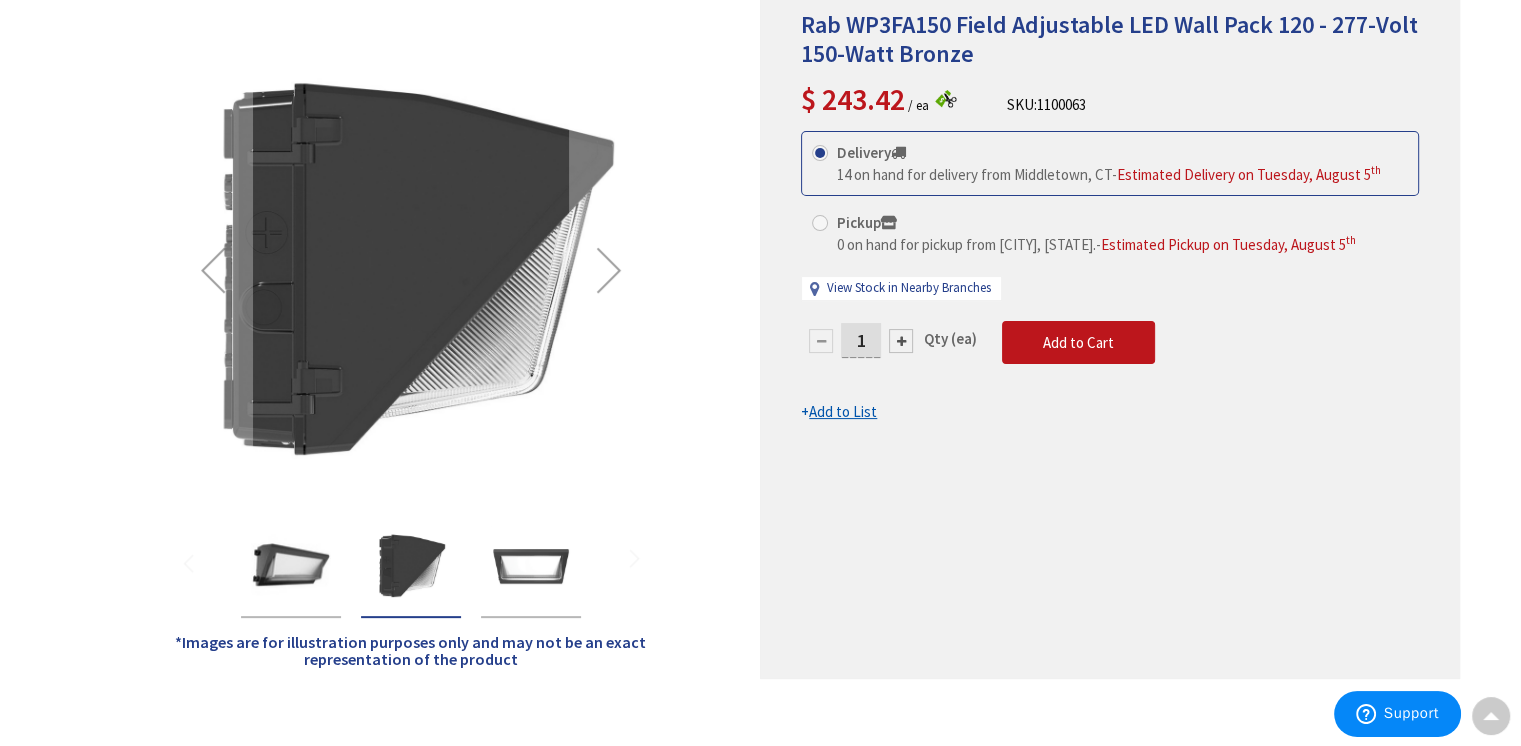 scroll, scrollTop: 200, scrollLeft: 0, axis: vertical 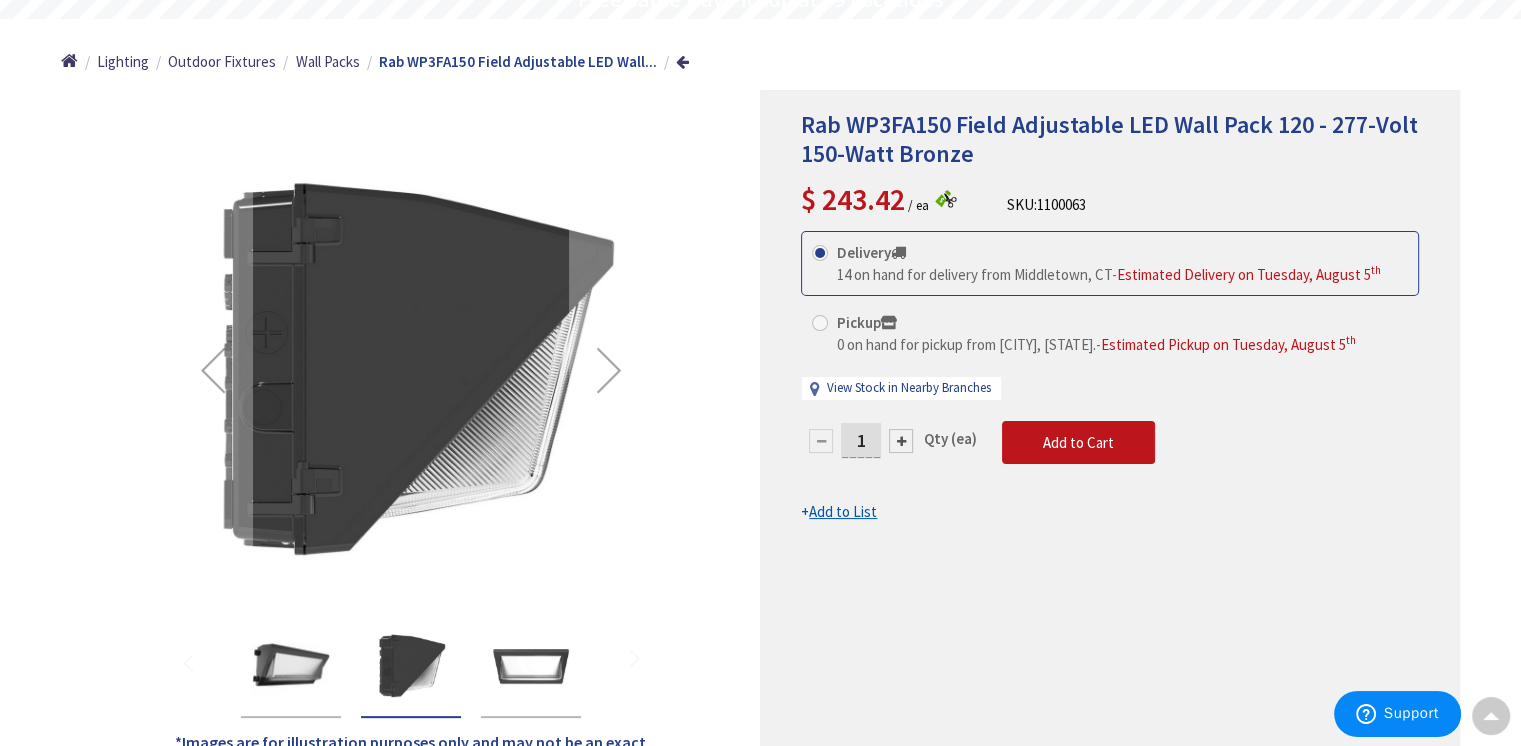 click at bounding box center (531, 666) 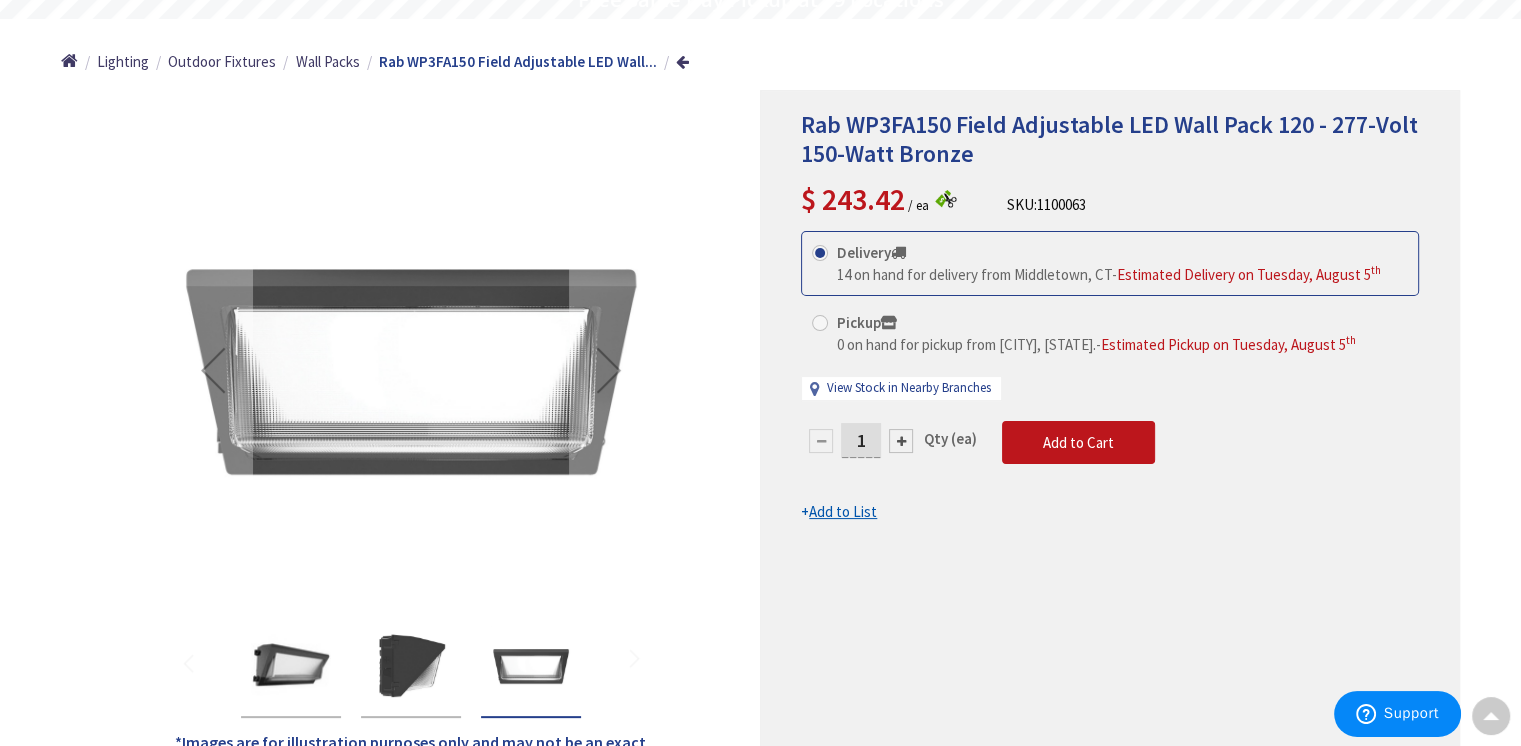 click at bounding box center (411, 666) 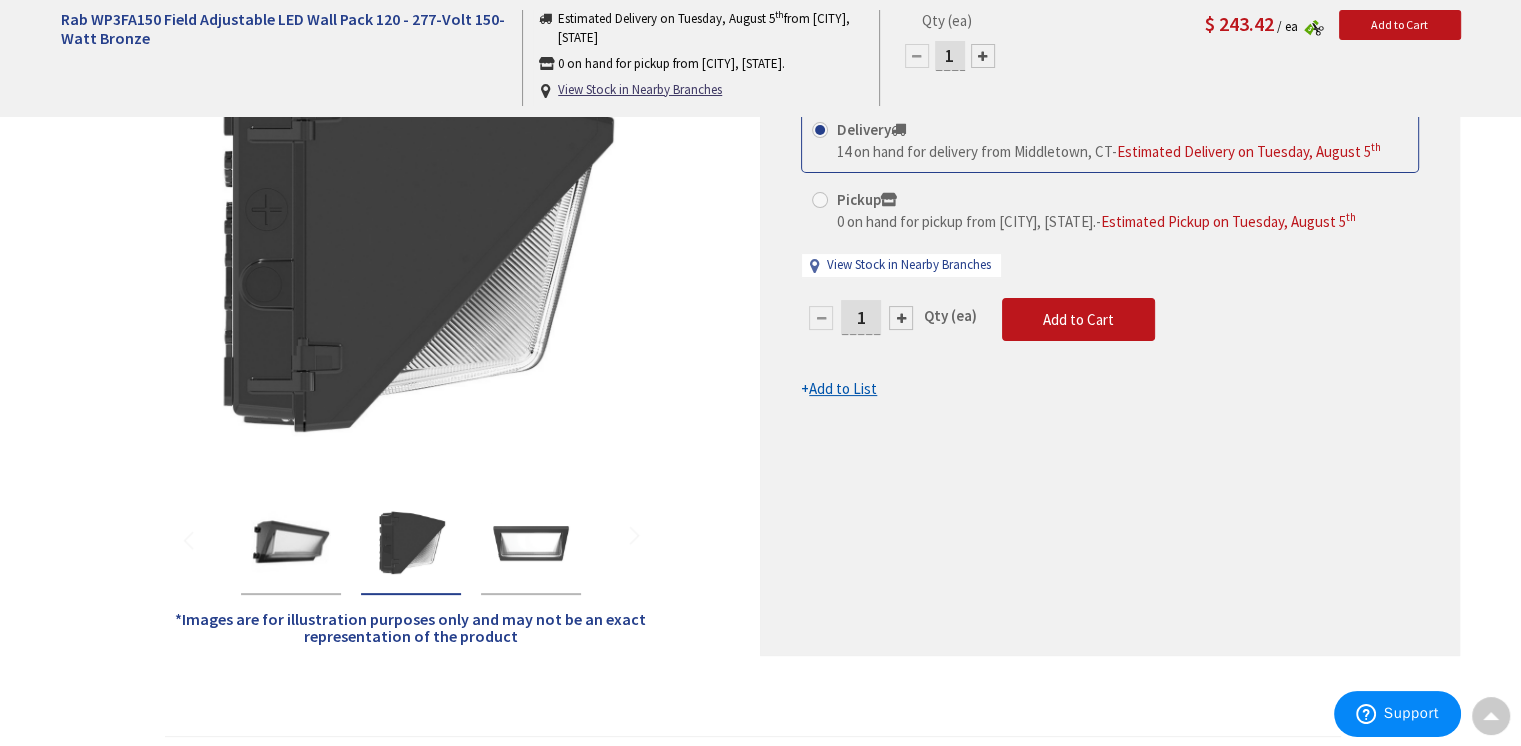 scroll, scrollTop: 300, scrollLeft: 0, axis: vertical 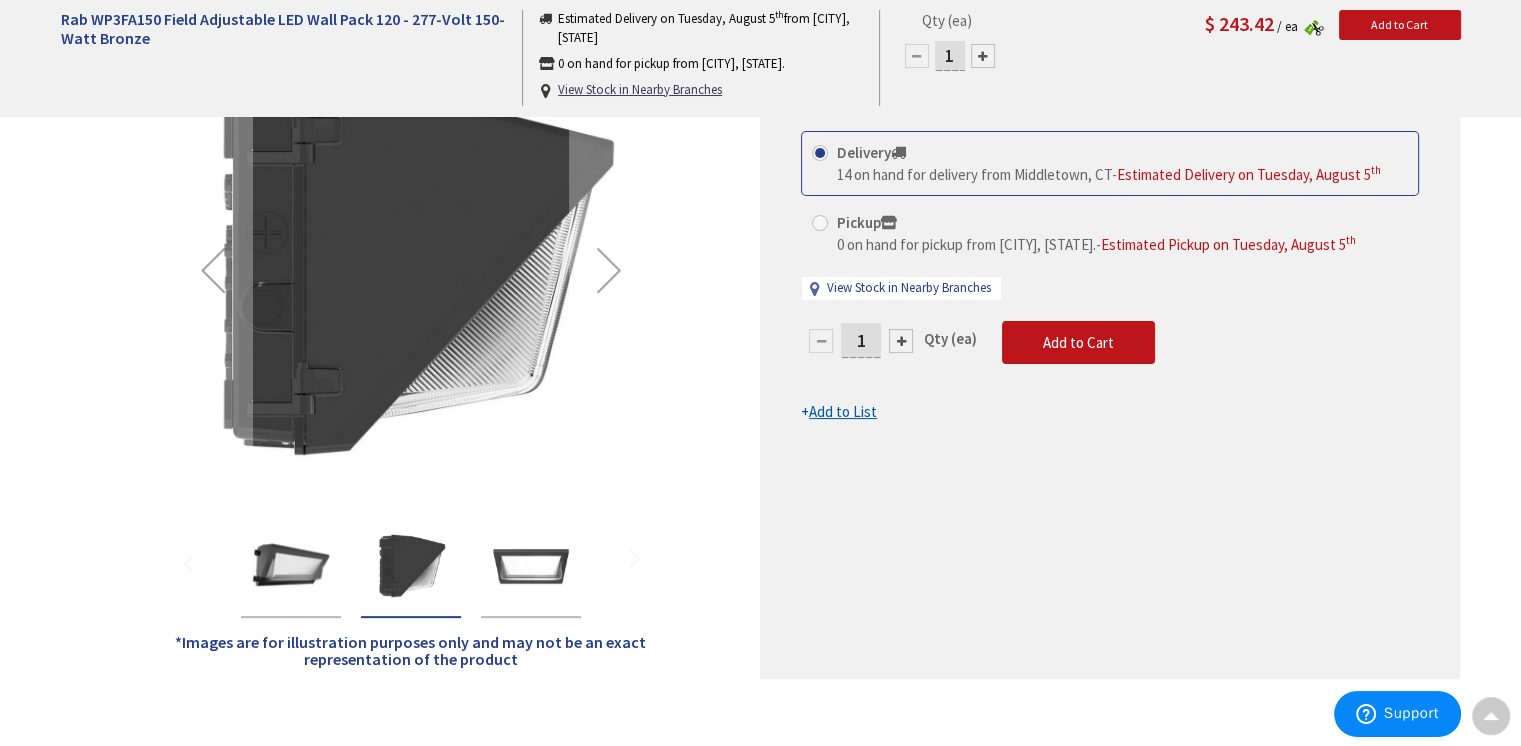 drag, startPoint x: 645, startPoint y: 378, endPoint x: 740, endPoint y: 337, distance: 103.4698 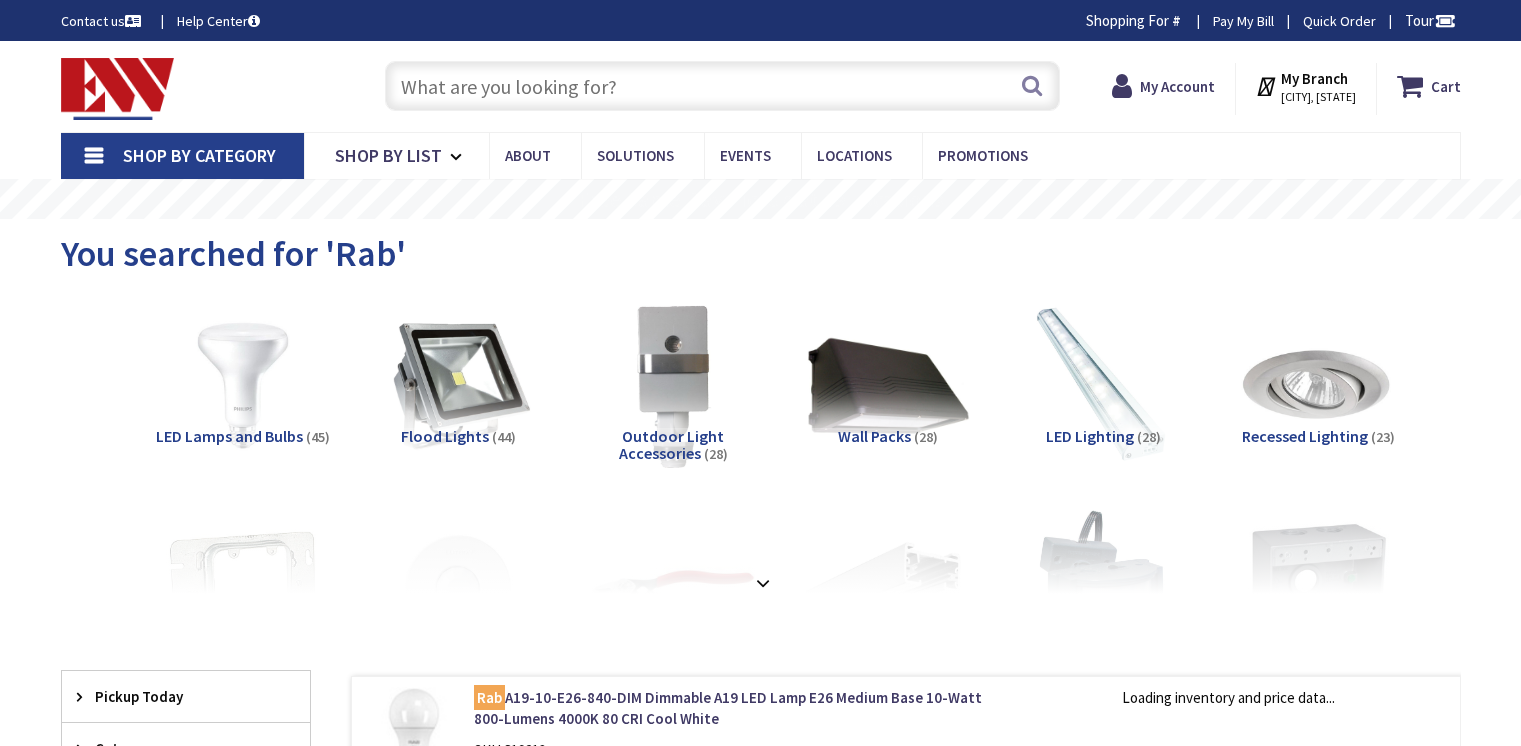 scroll, scrollTop: 0, scrollLeft: 0, axis: both 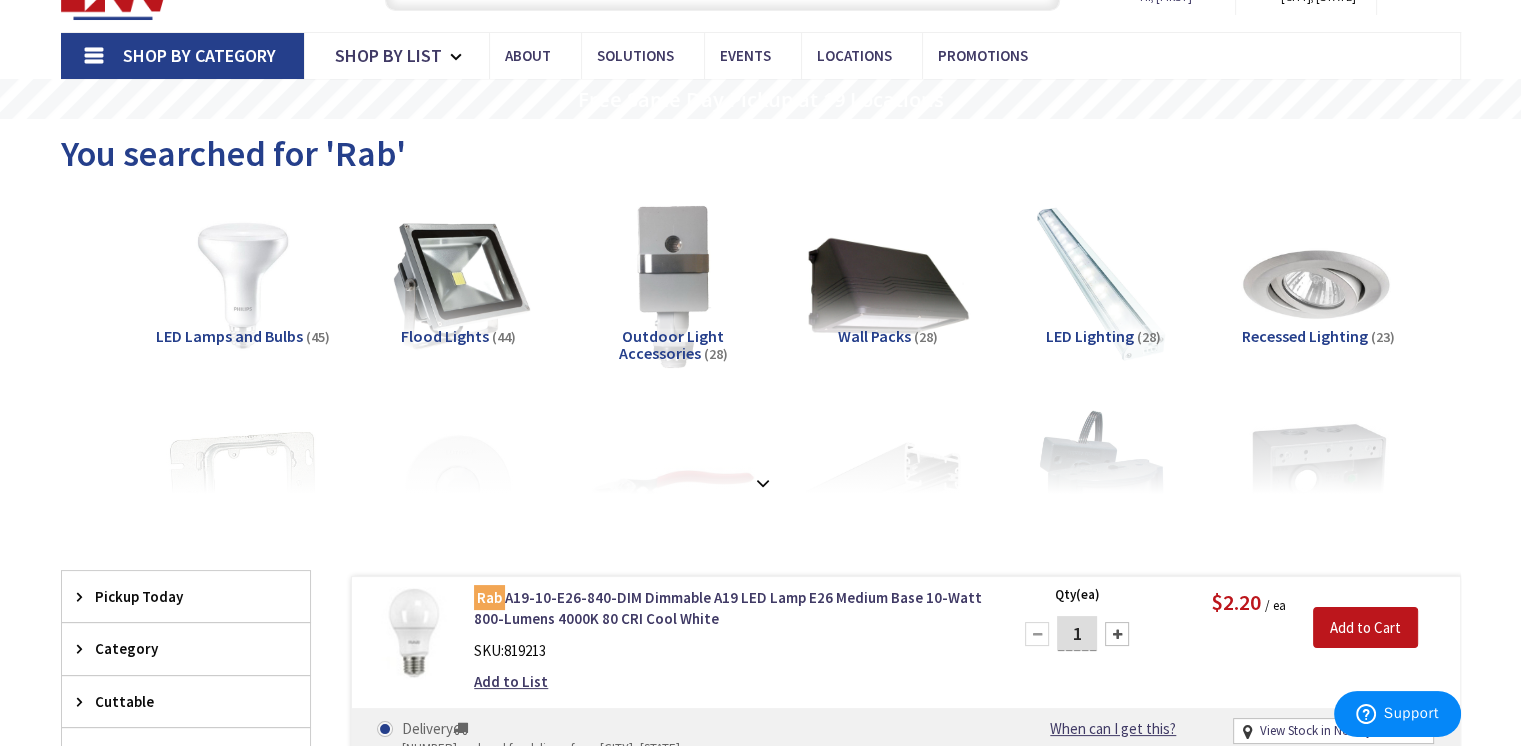 click on "(44)" at bounding box center (504, 337) 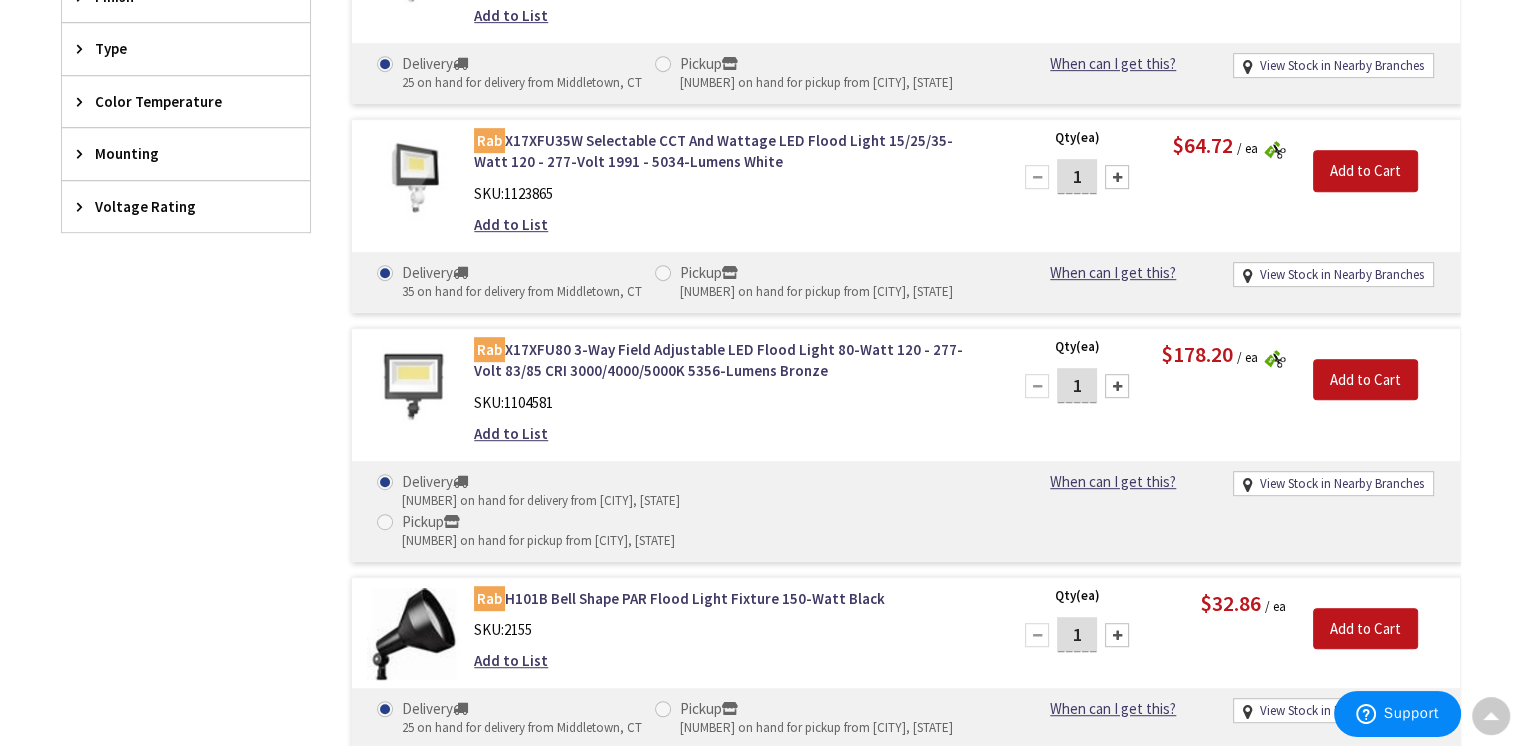 scroll, scrollTop: 1033, scrollLeft: 0, axis: vertical 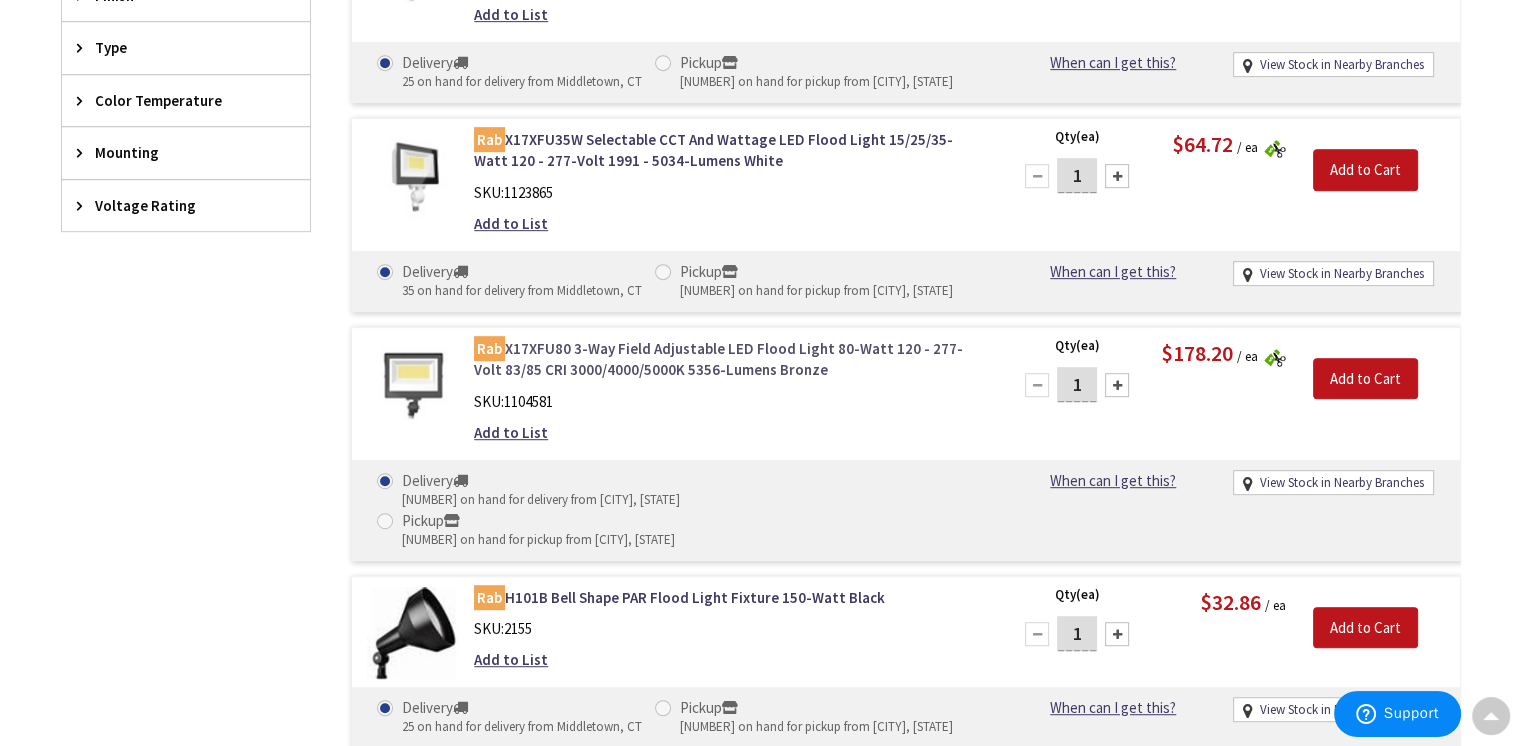 click on "Rab  X17XFU80 3-Way Field Adjustable LED Flood Light 80-Watt 120 - 277-Volt 83/85 CRI 3000/4000/5000K 5356-Lumens Bronze" at bounding box center [728, 359] 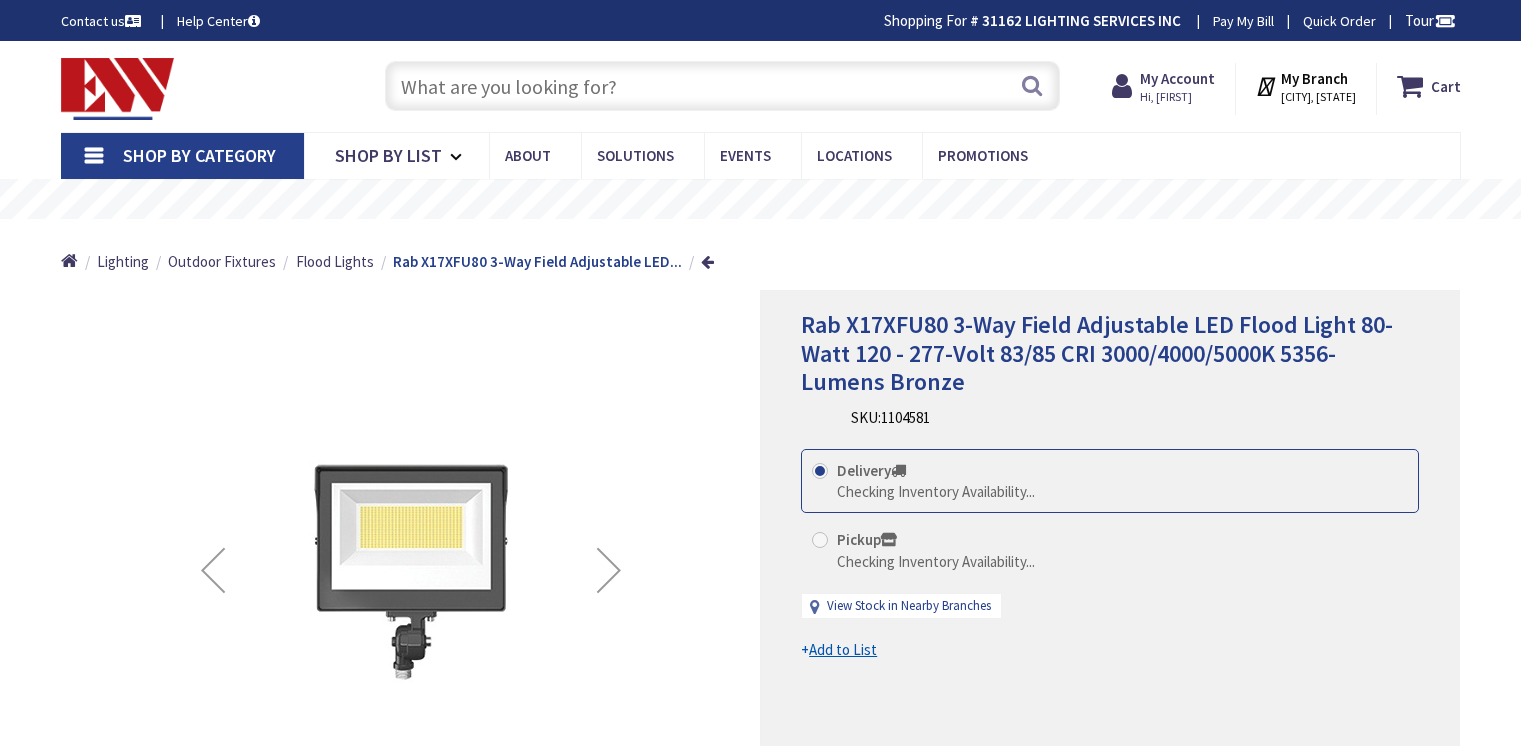 scroll, scrollTop: 0, scrollLeft: 0, axis: both 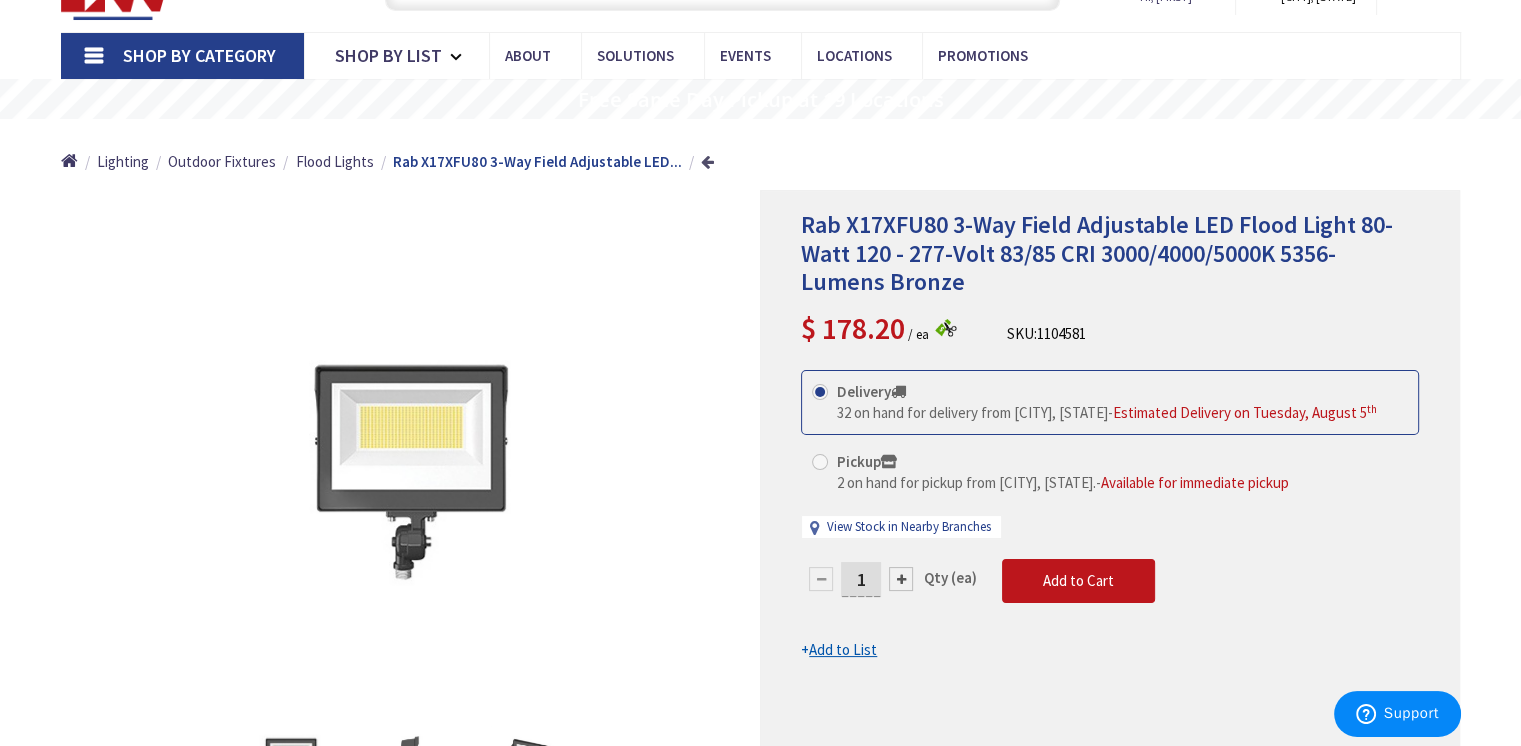 click at bounding box center [707, 161] 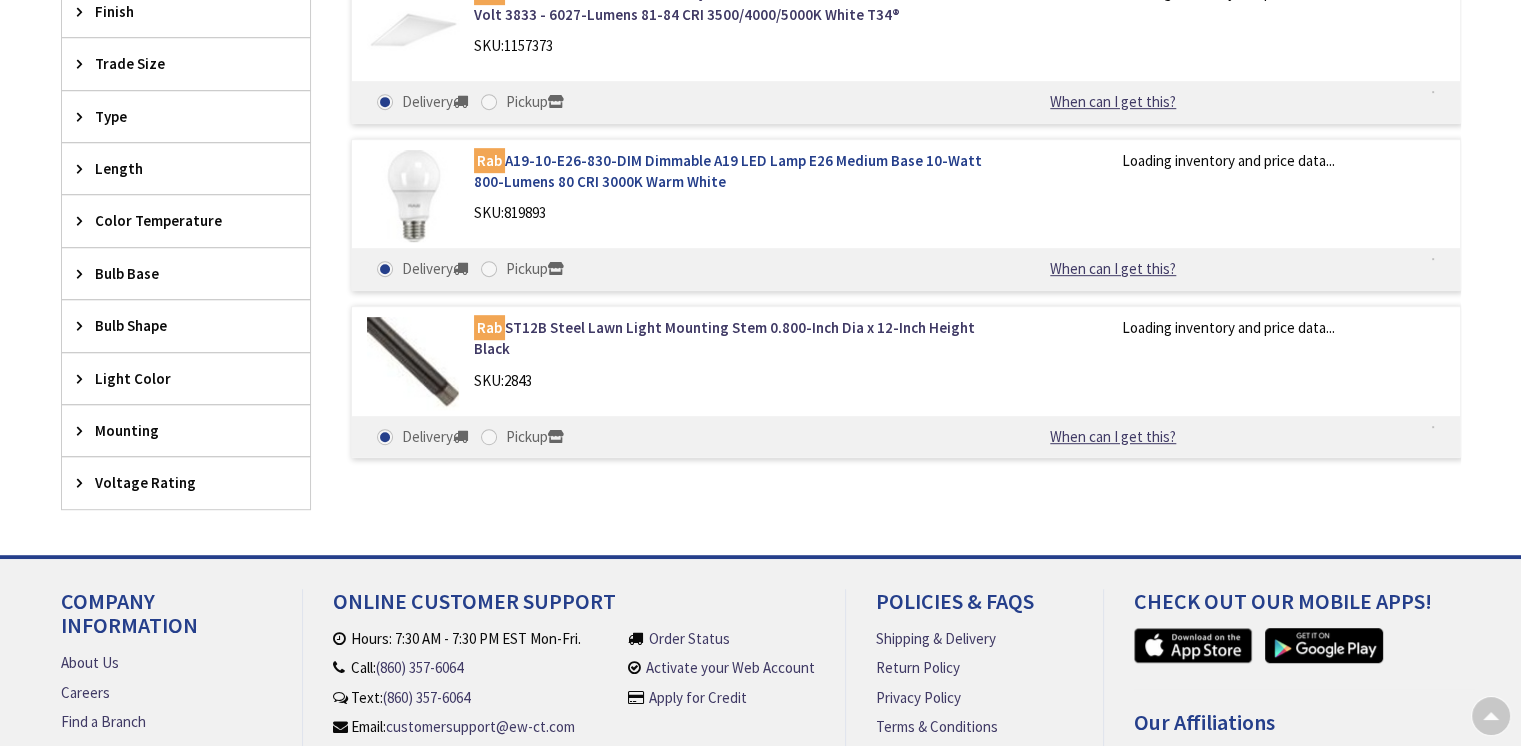 scroll, scrollTop: 924, scrollLeft: 0, axis: vertical 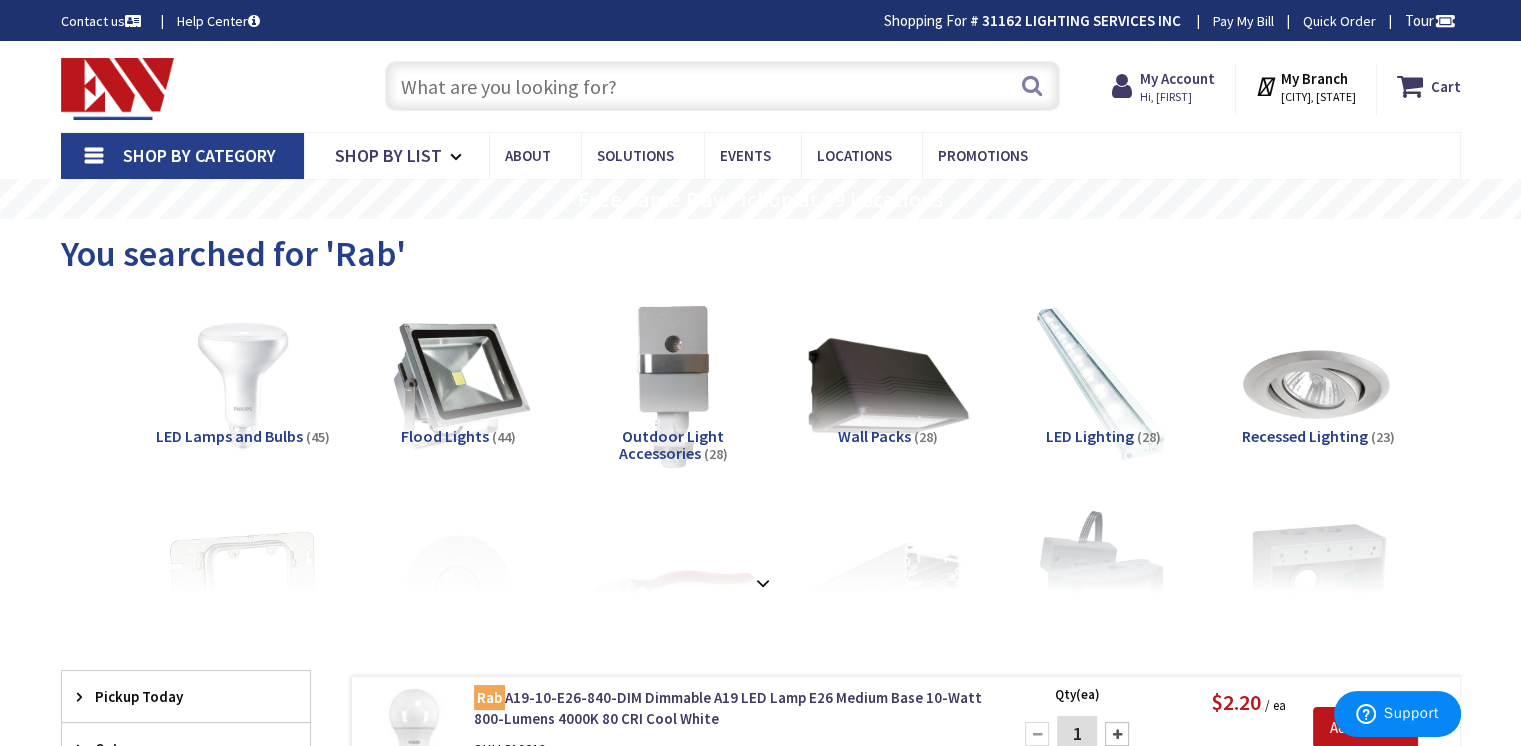 click at bounding box center [722, 86] 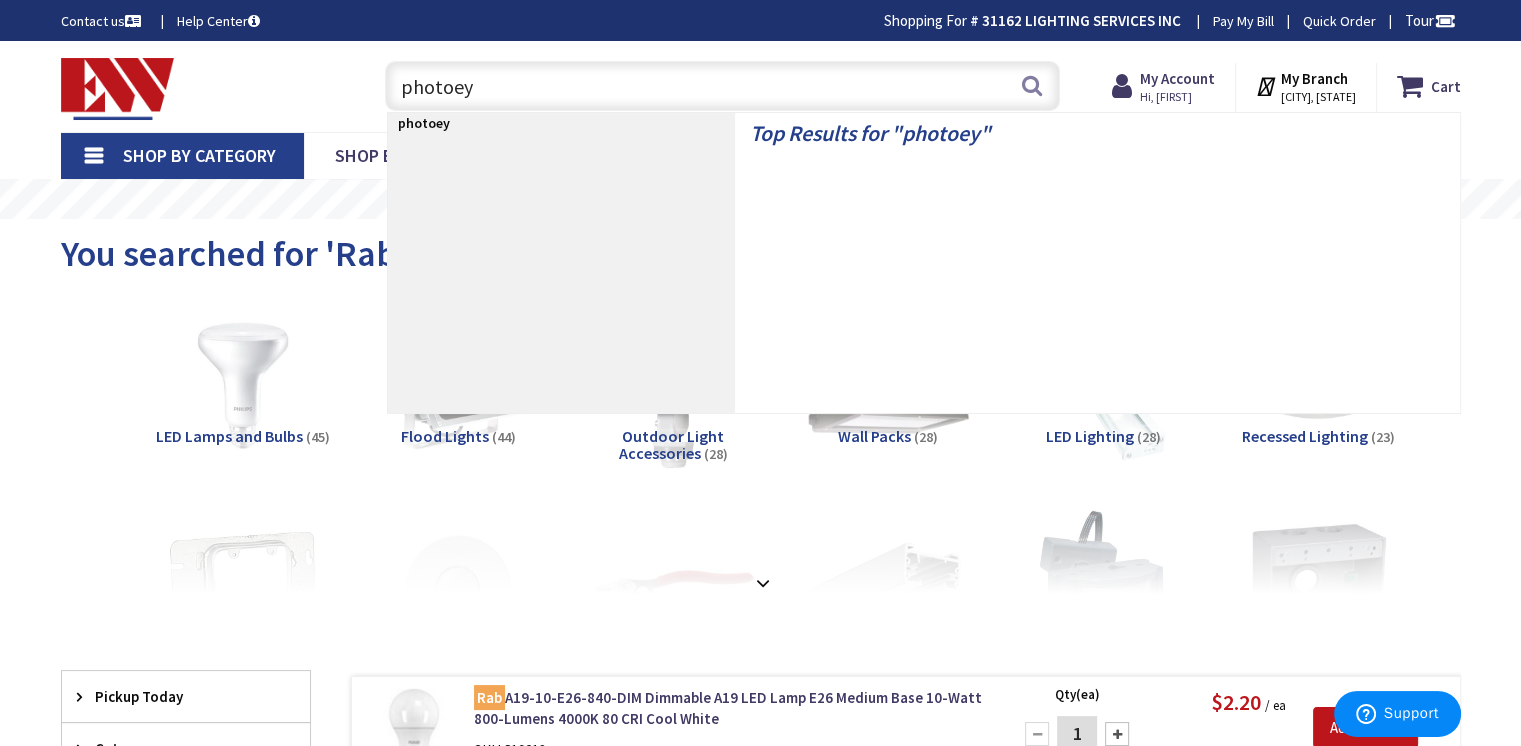 type on "photoeye" 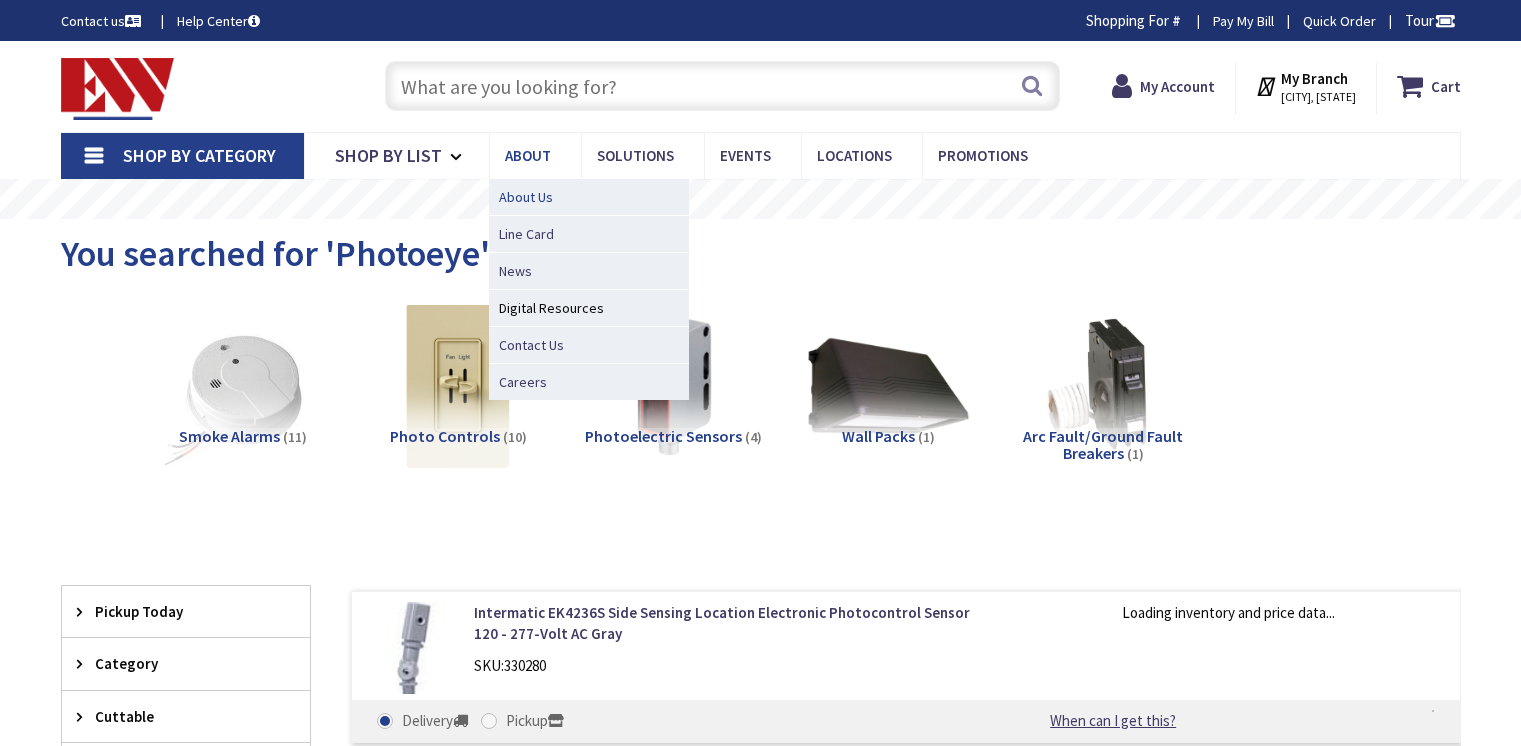 scroll, scrollTop: 0, scrollLeft: 0, axis: both 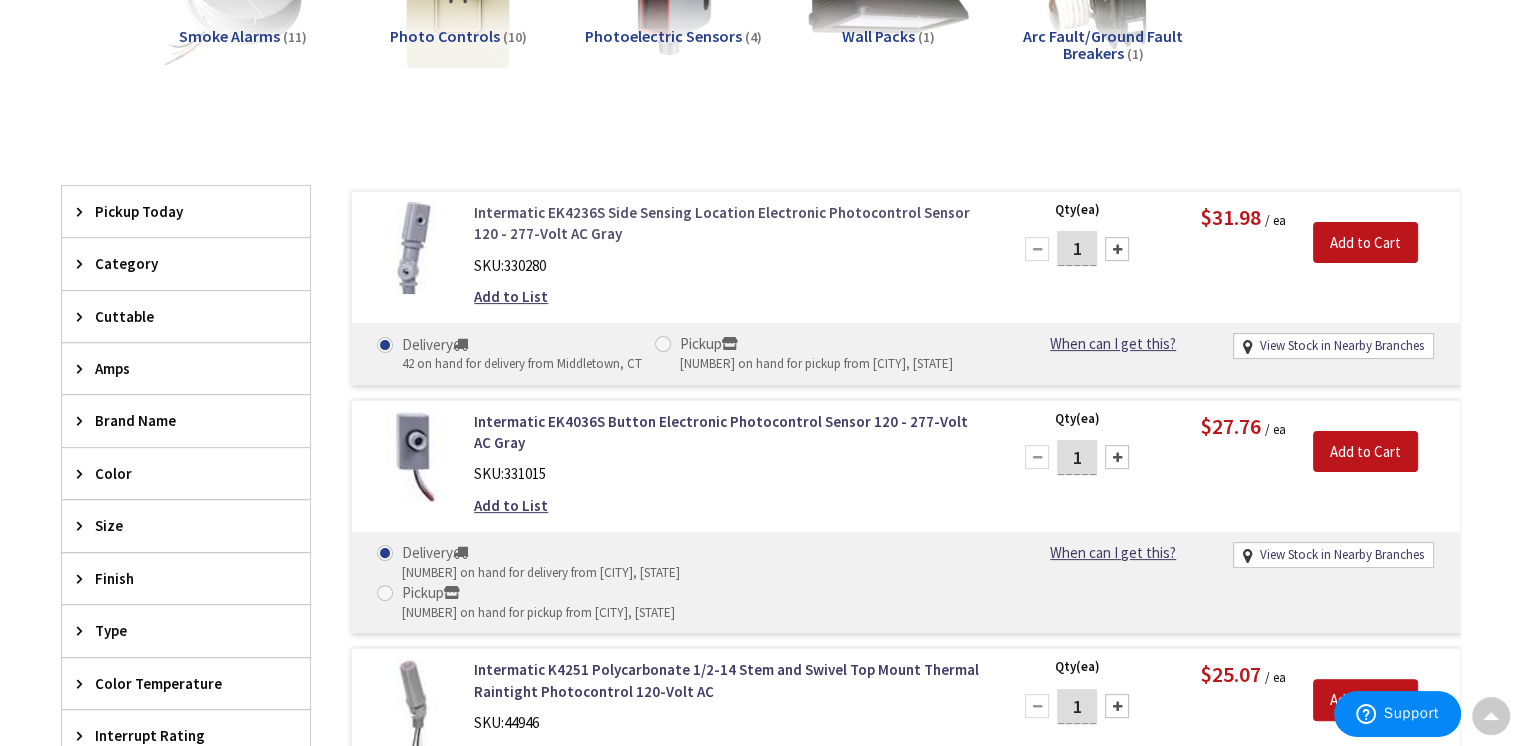 click on "Intermatic EK4236S Side Sensing Location Electronic Photocontrol Sensor 120 - 277-Volt AC Gray" at bounding box center (728, 223) 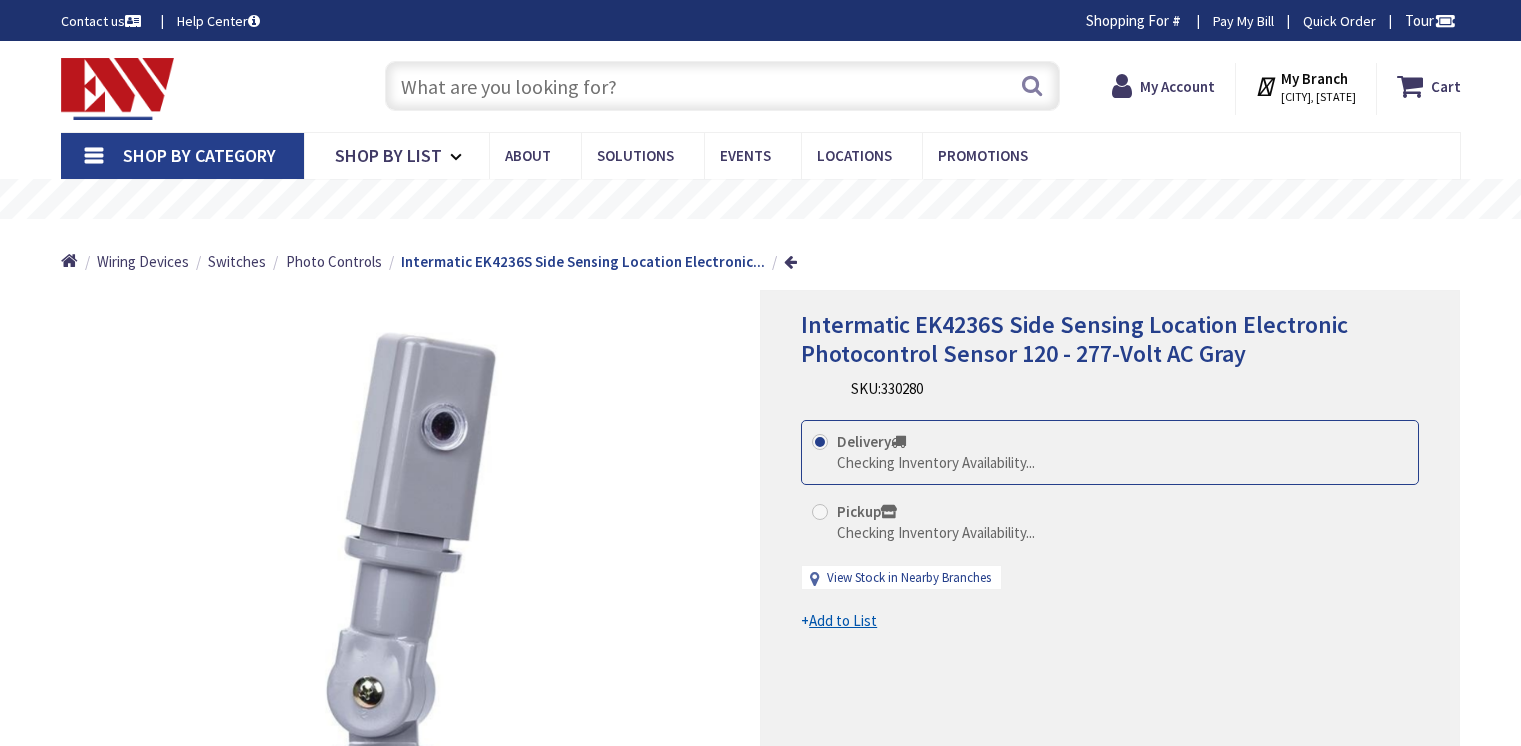 scroll, scrollTop: 0, scrollLeft: 0, axis: both 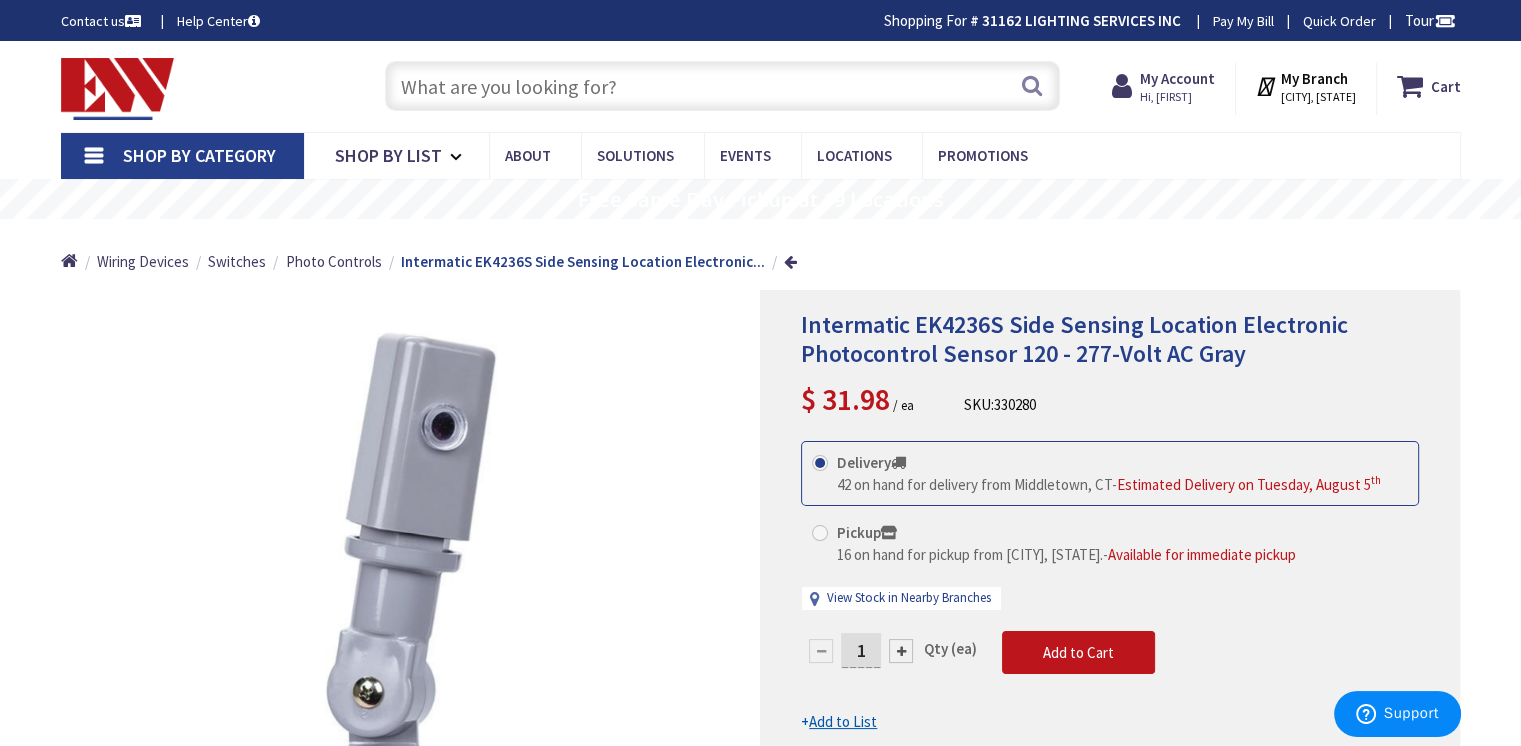 click at bounding box center [722, 86] 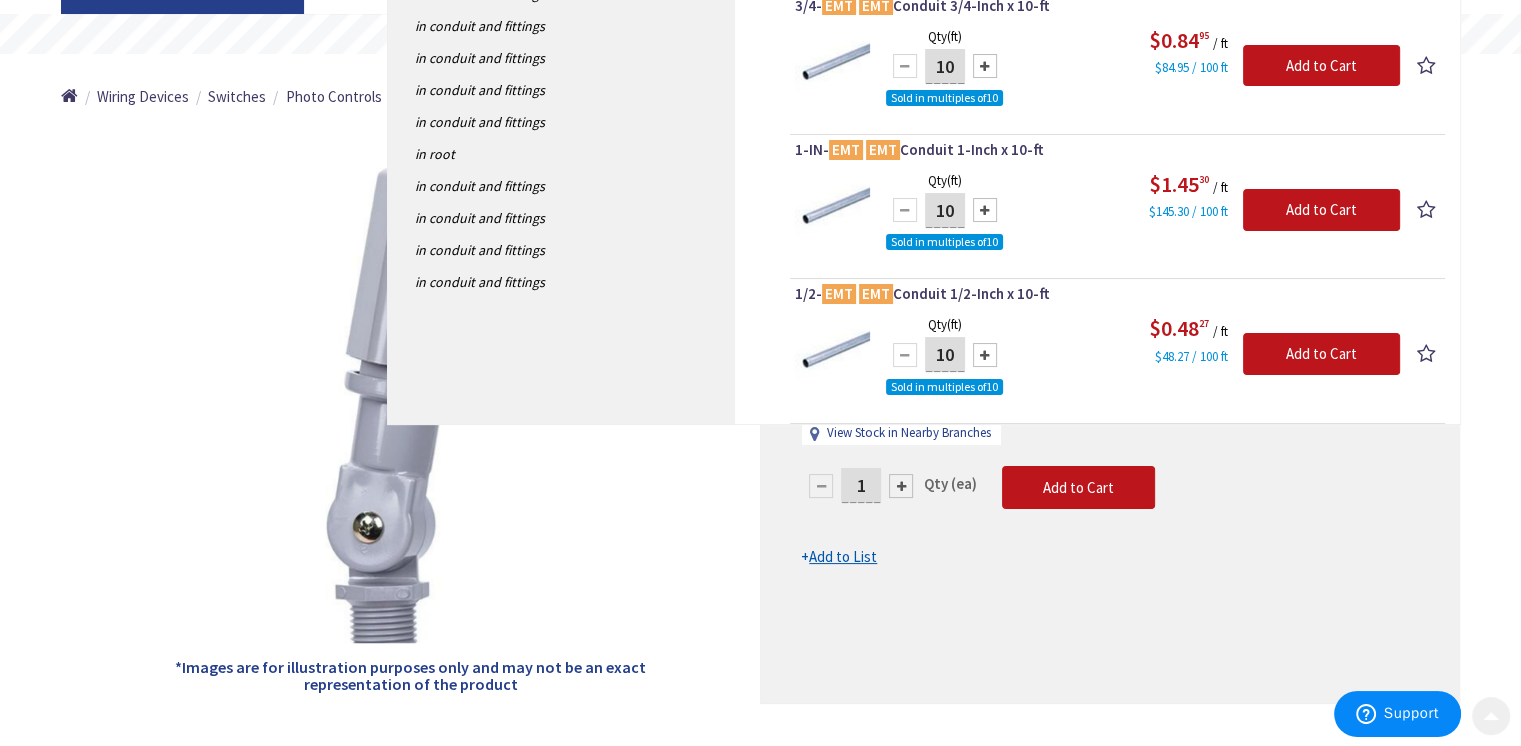 scroll, scrollTop: 200, scrollLeft: 0, axis: vertical 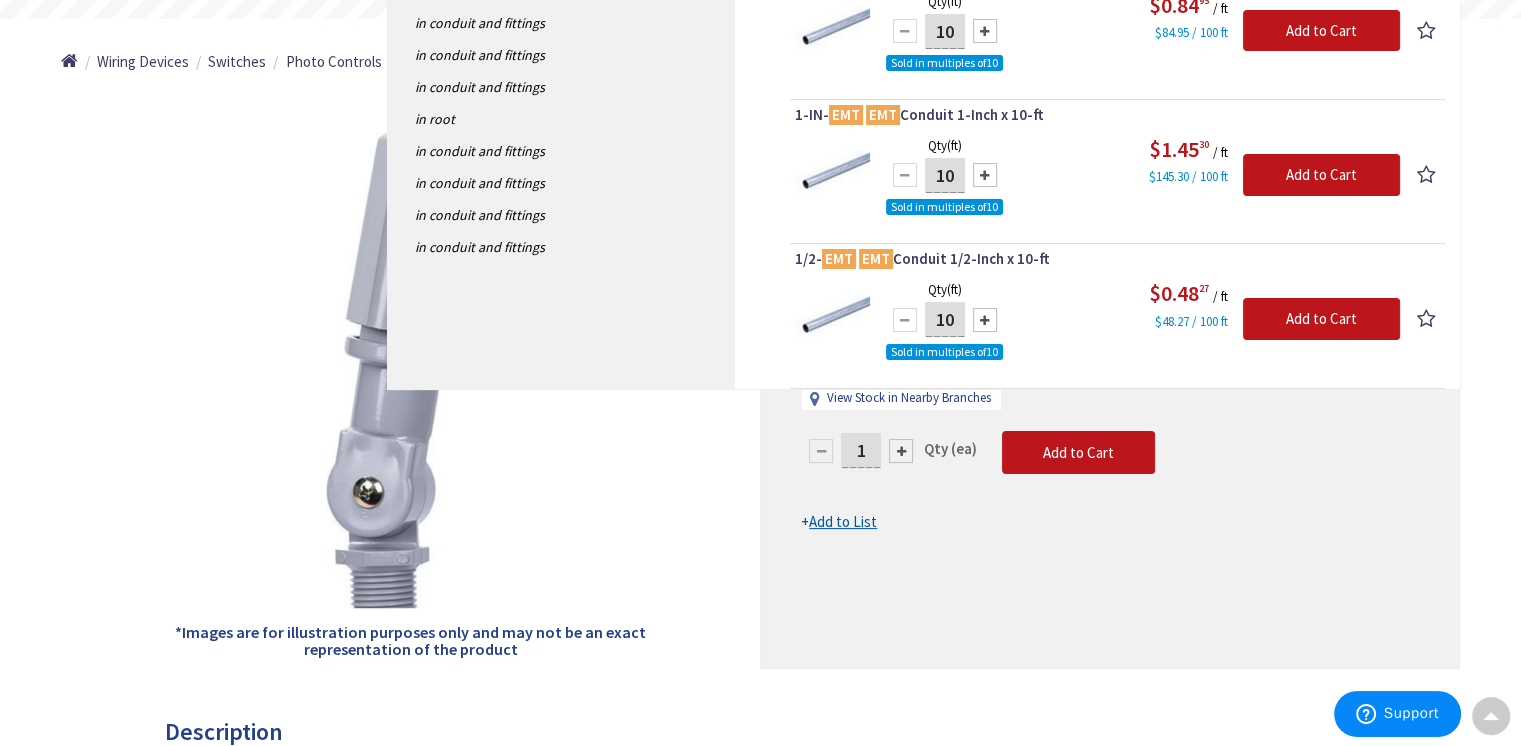 click on "*Images are for illustration purposes only and may not be an exact representation of the product" at bounding box center (411, 379) 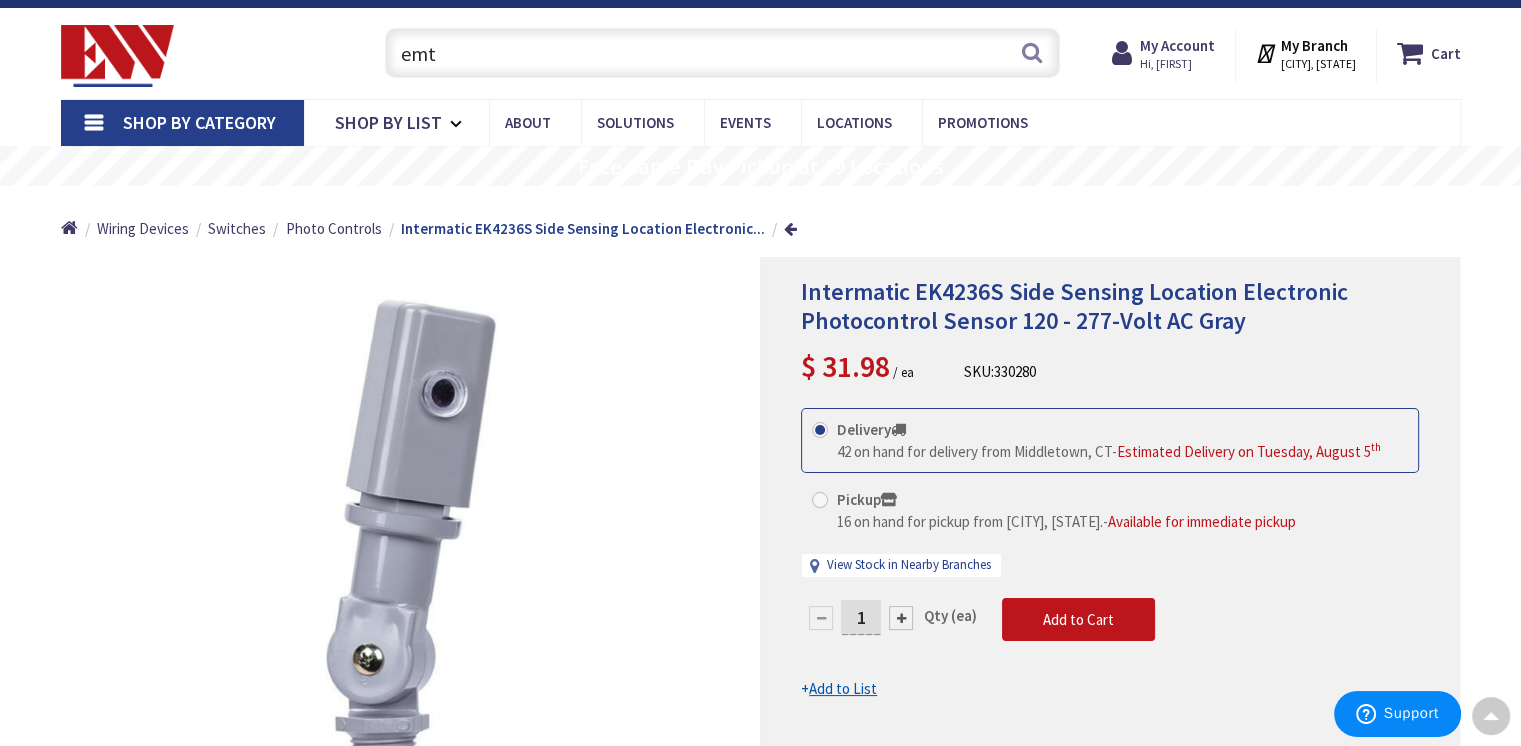 scroll, scrollTop: 0, scrollLeft: 0, axis: both 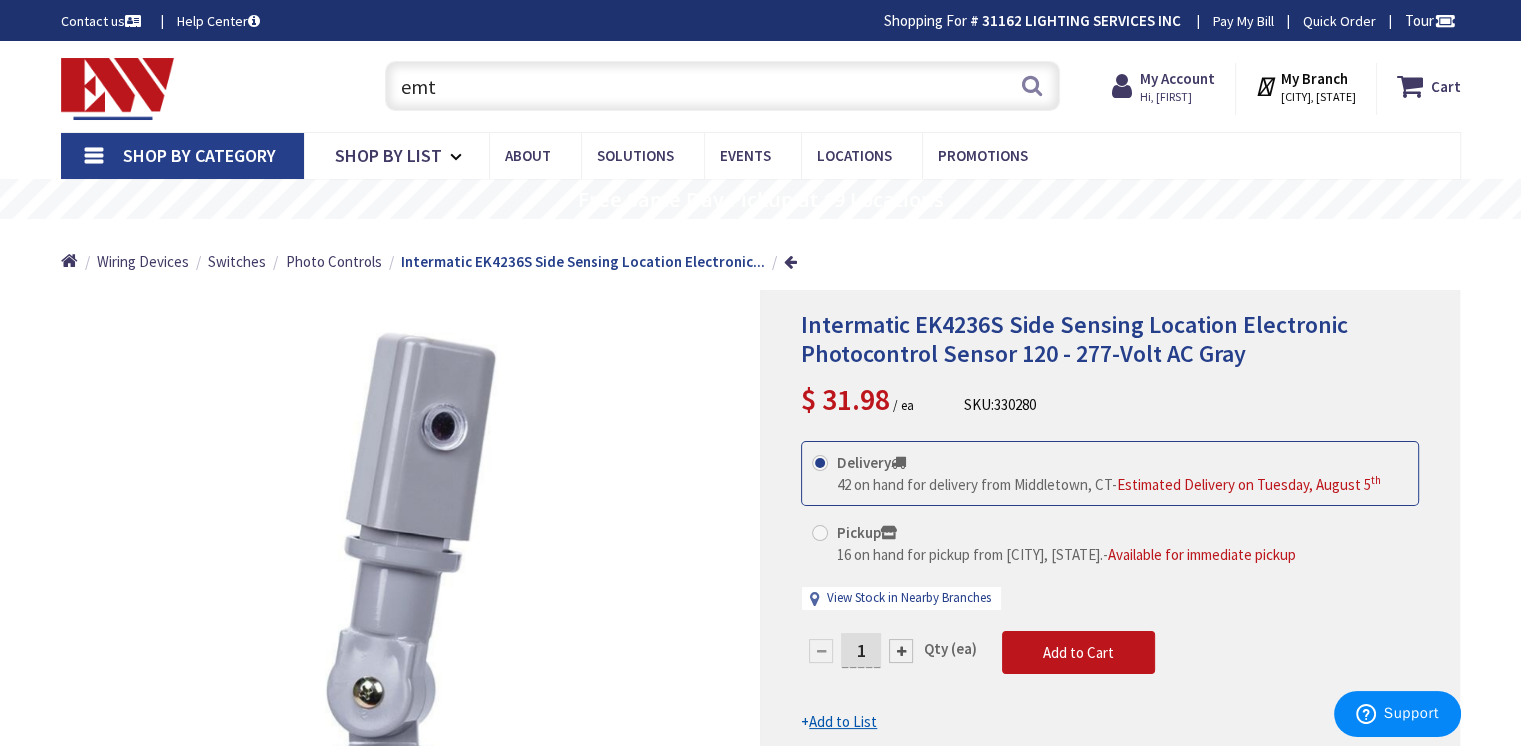click on "emt" at bounding box center (722, 86) 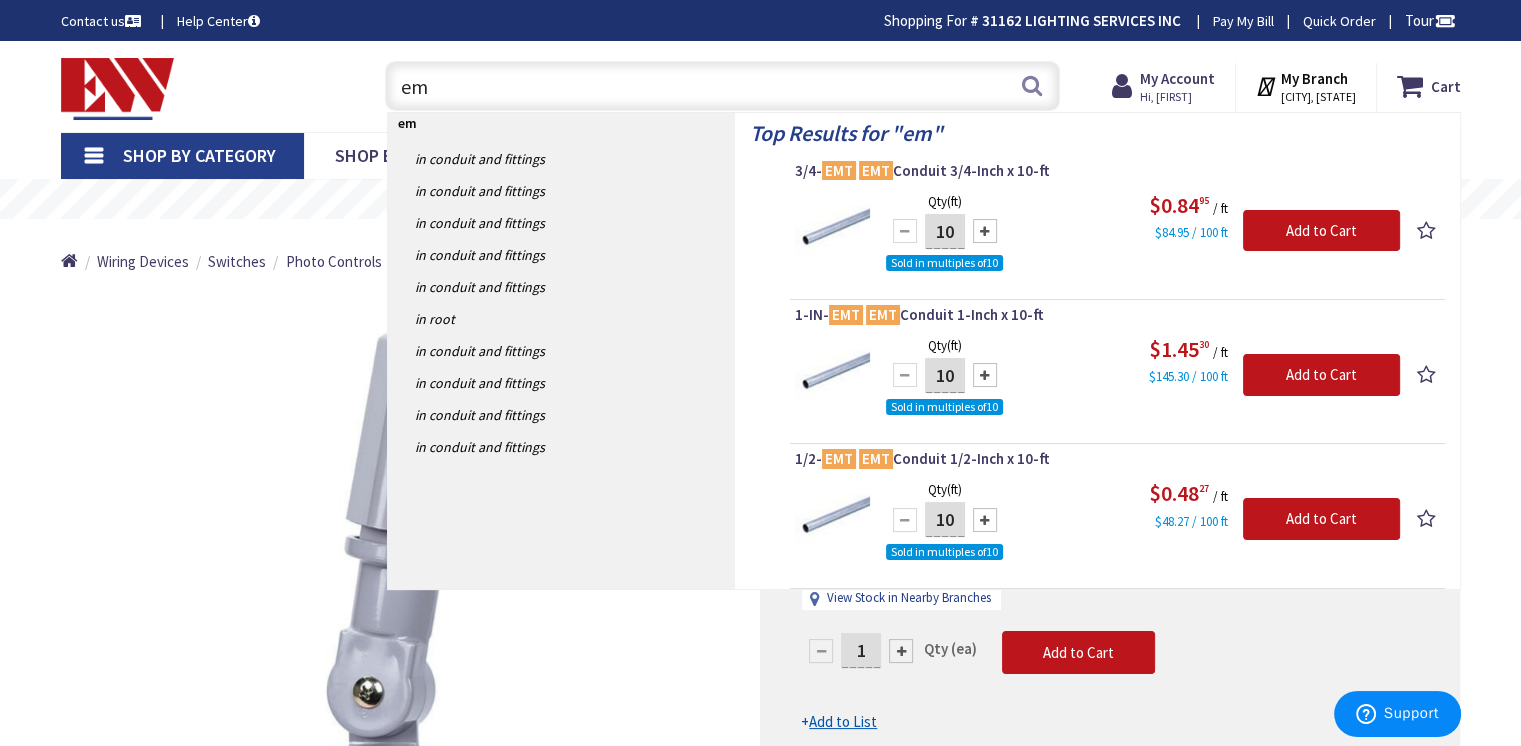 type on "e" 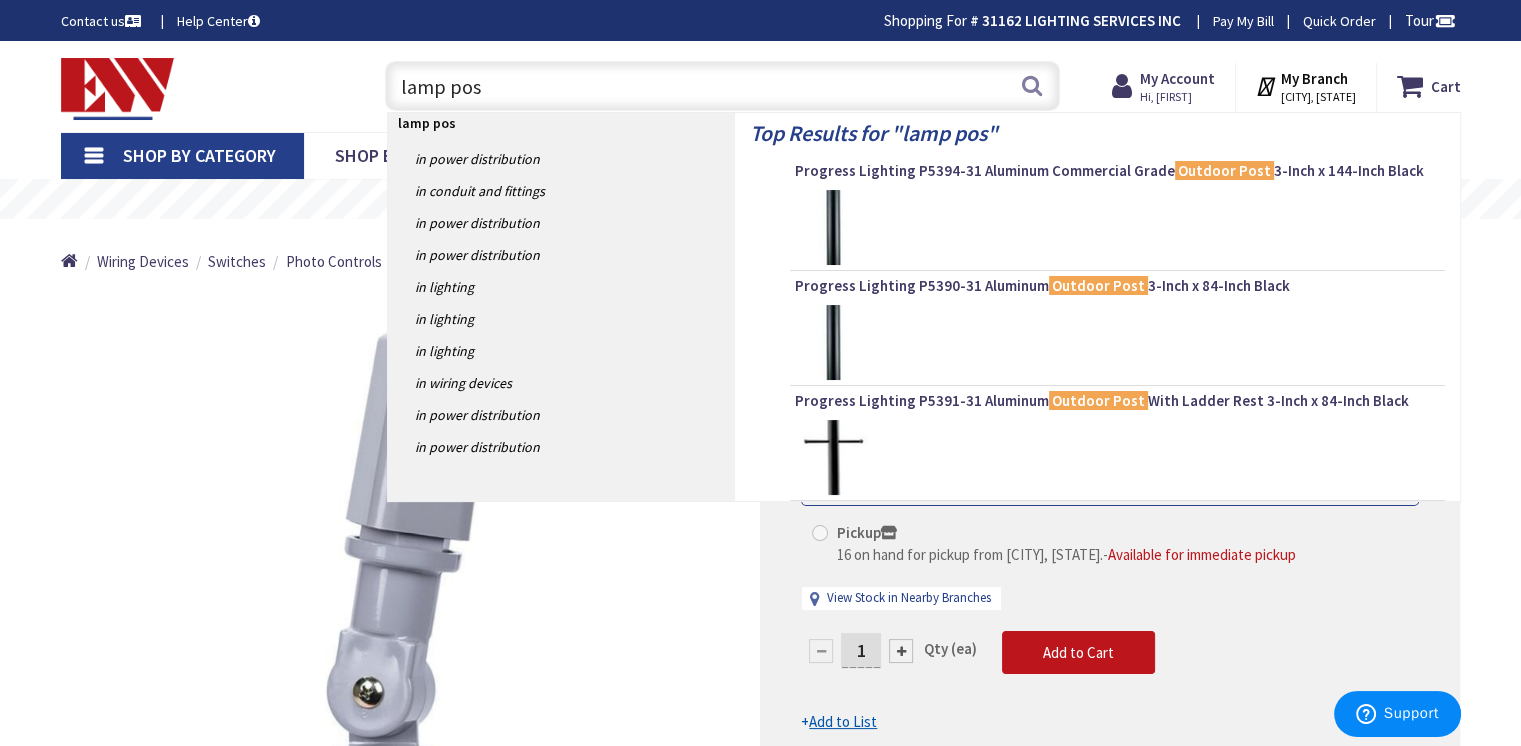 type on "lamp post" 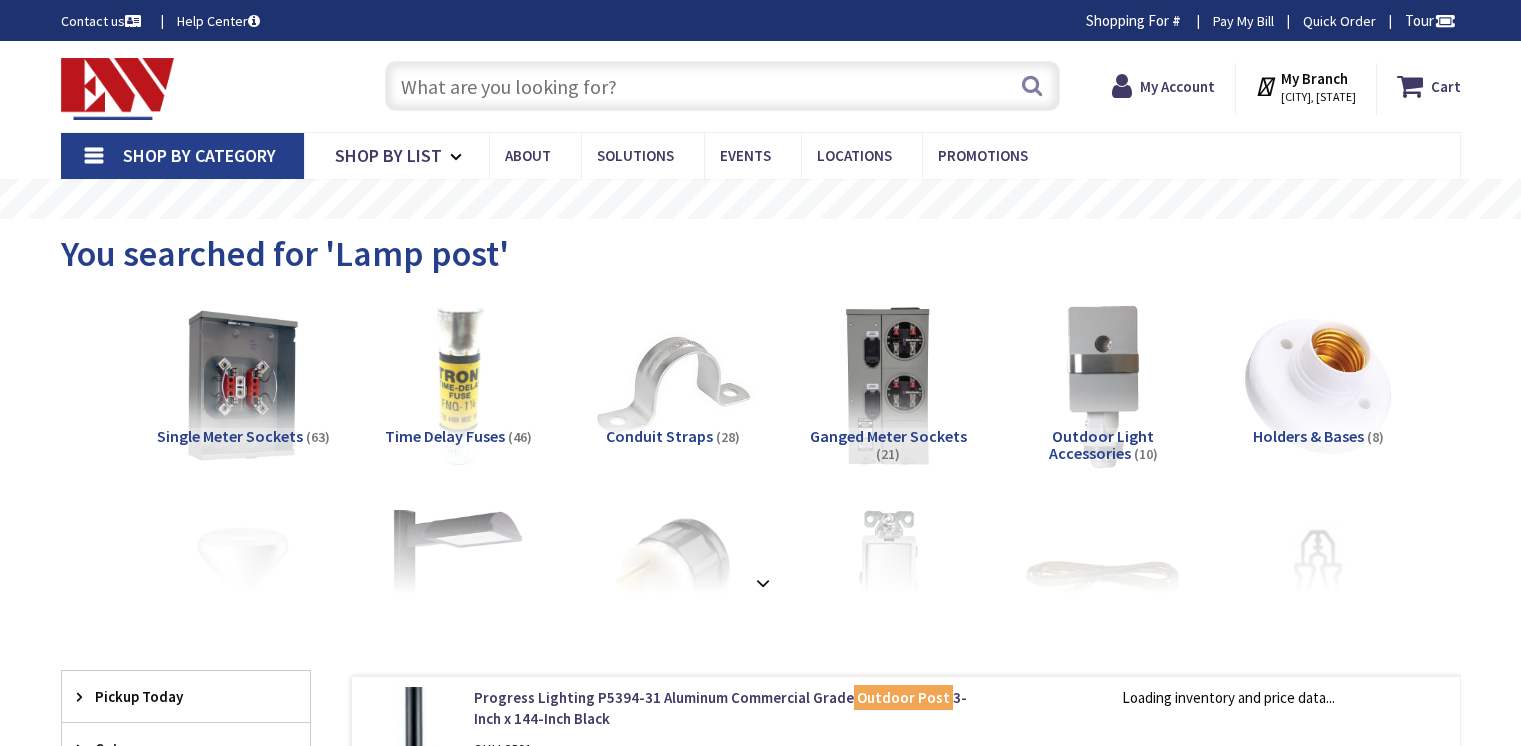 scroll, scrollTop: 0, scrollLeft: 0, axis: both 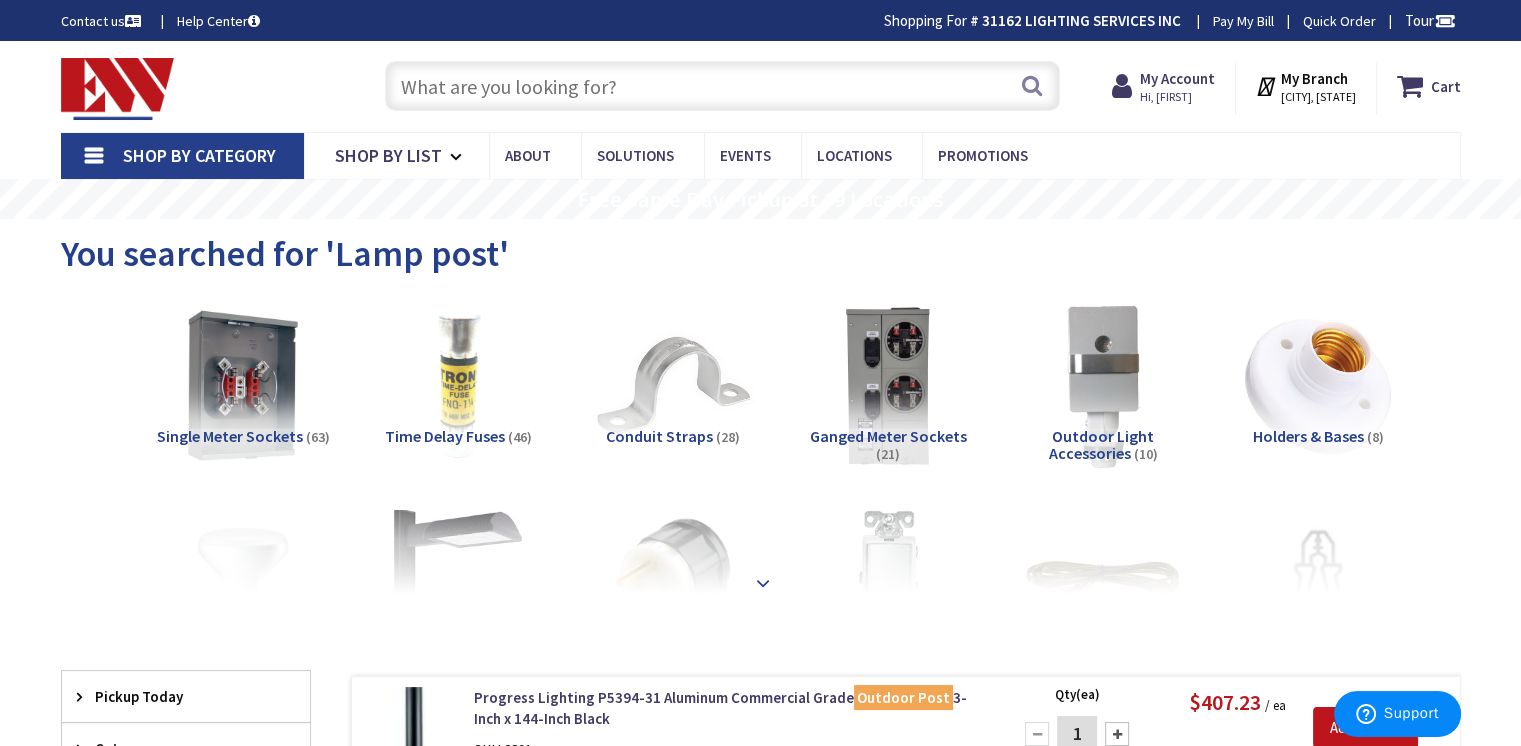 click at bounding box center [763, 583] 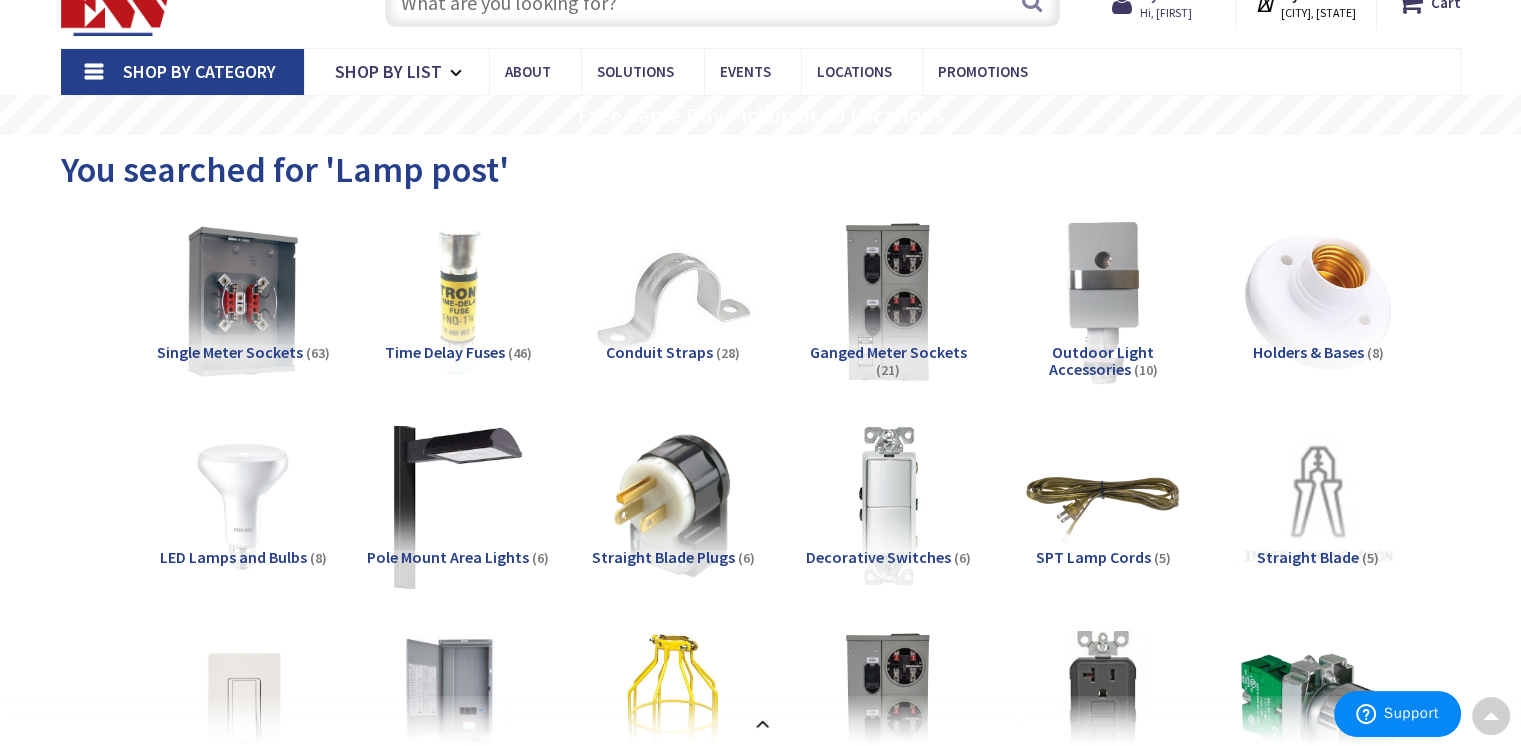 scroll, scrollTop: 0, scrollLeft: 0, axis: both 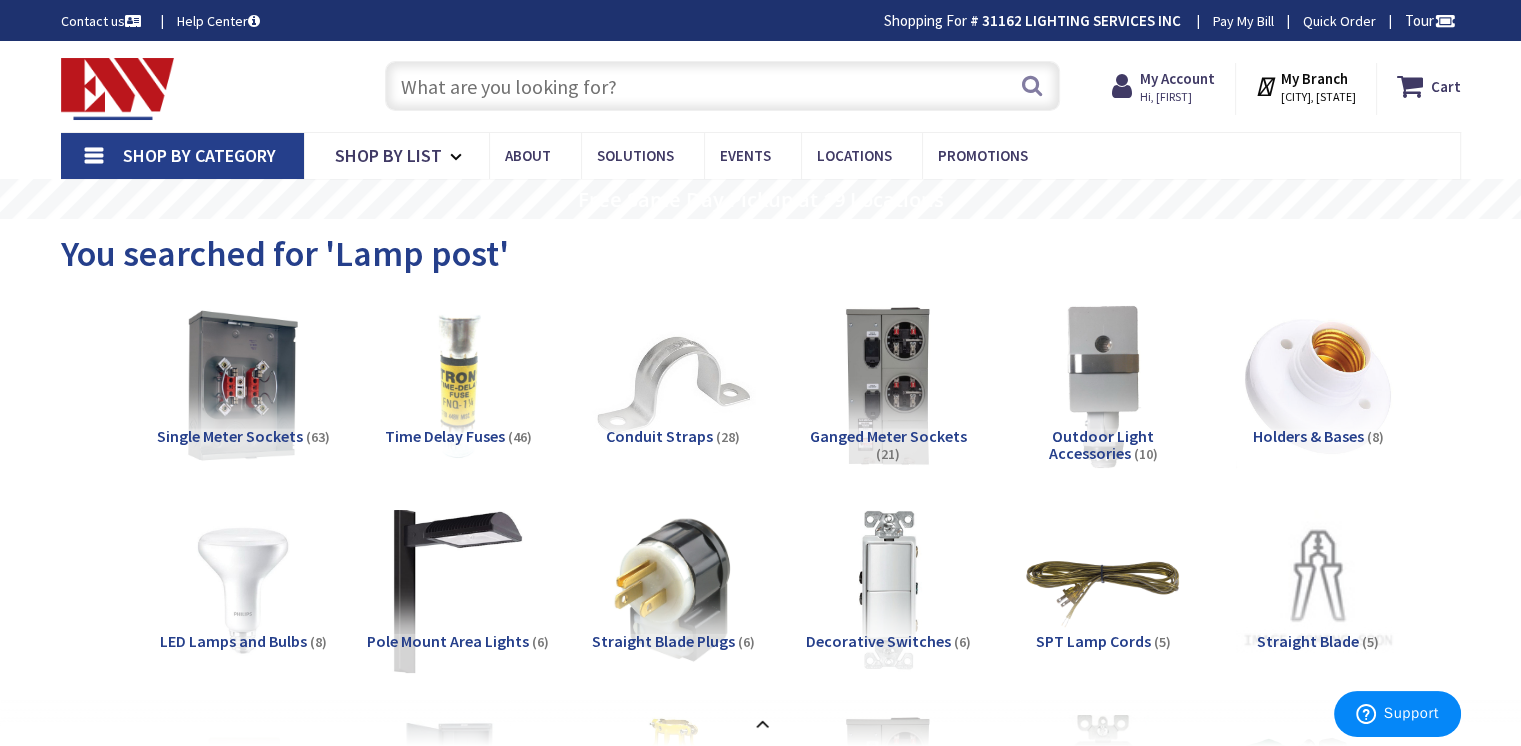 click at bounding box center [722, 86] 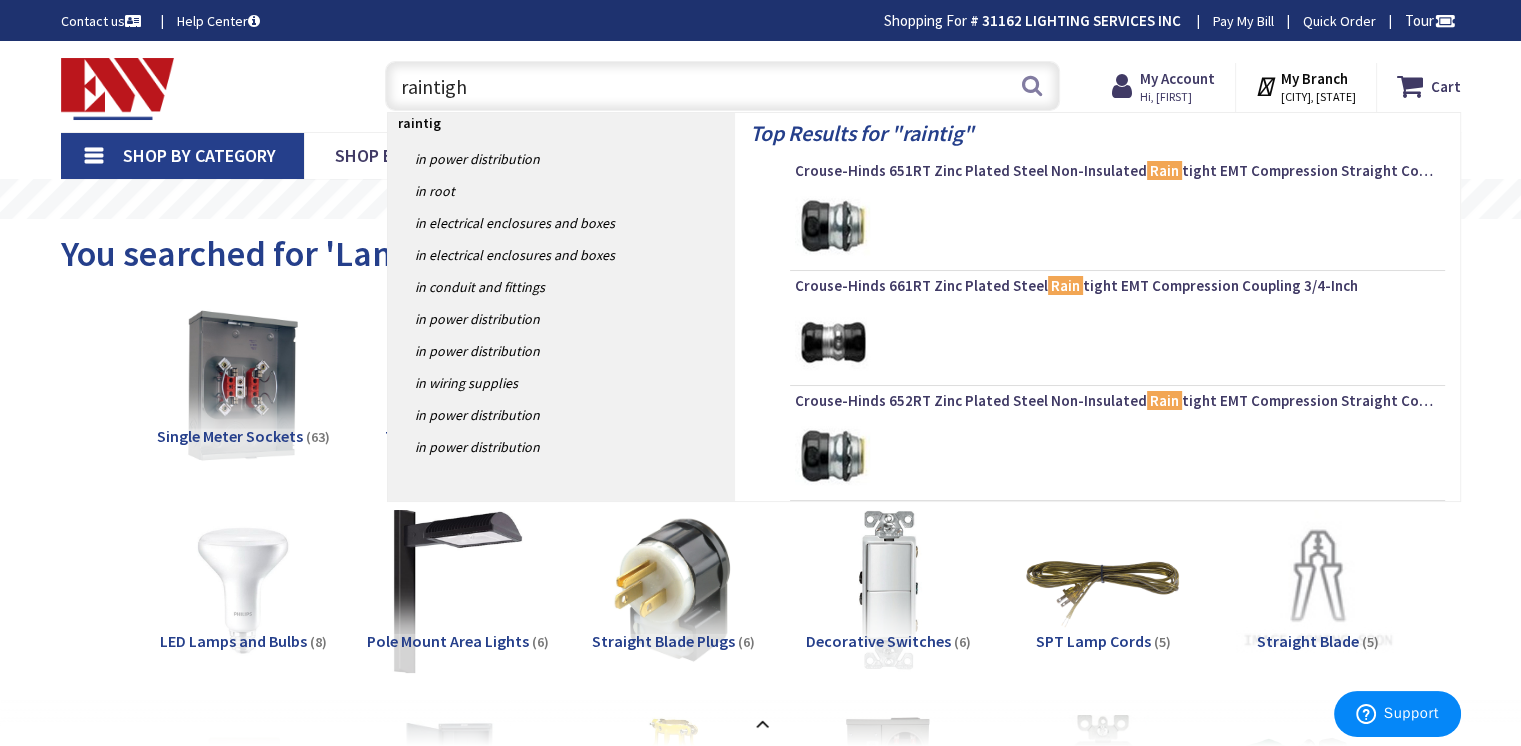 type on "raintight" 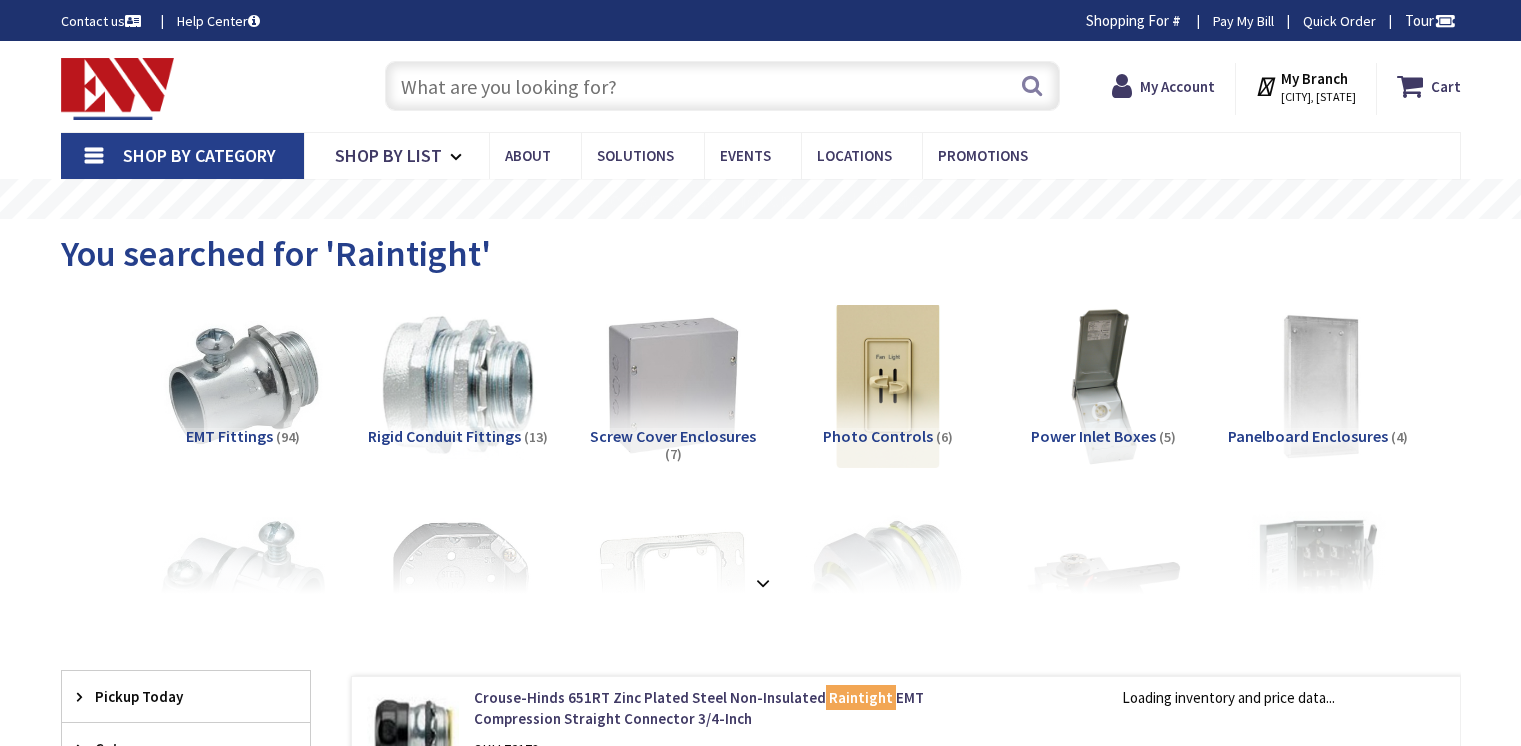 scroll, scrollTop: 0, scrollLeft: 0, axis: both 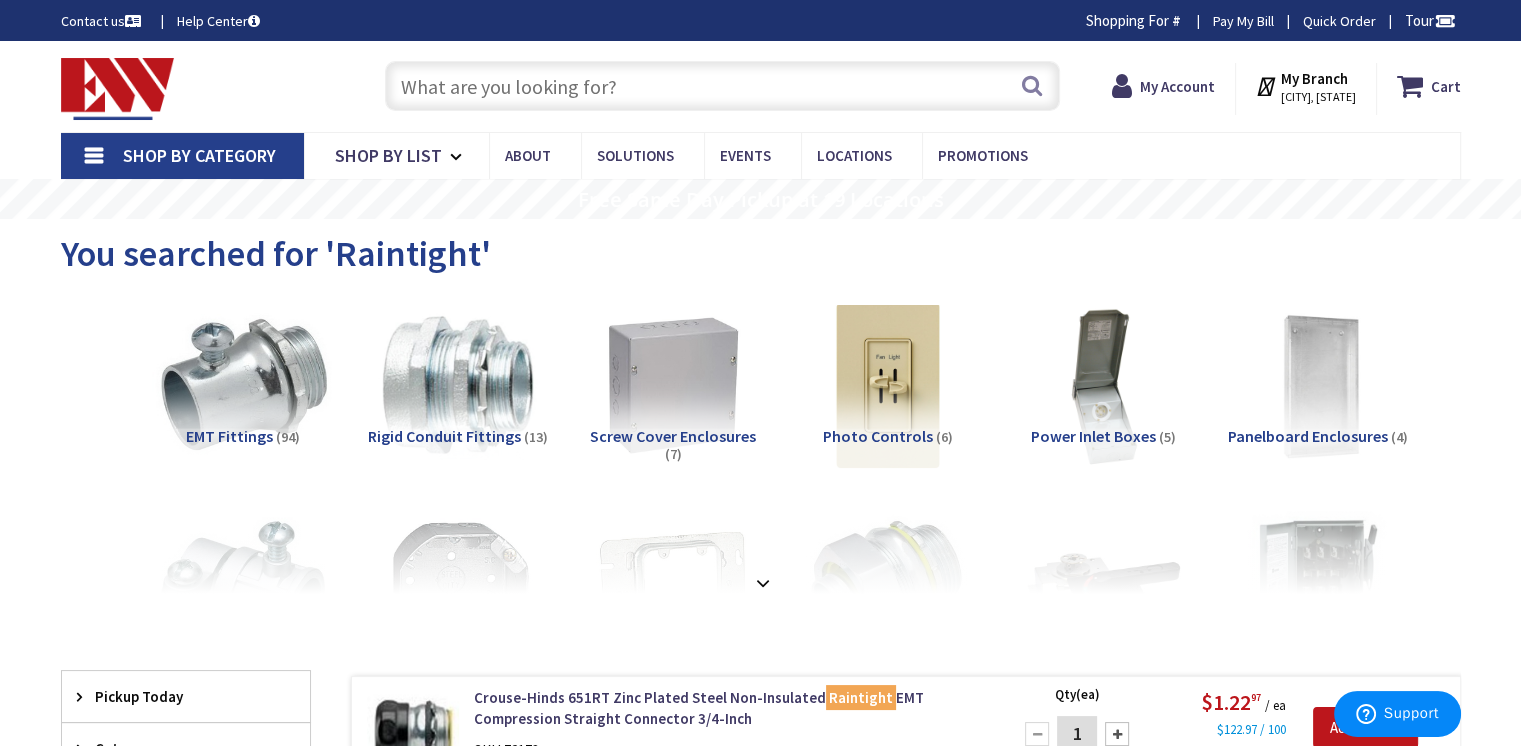 click at bounding box center (242, 385) 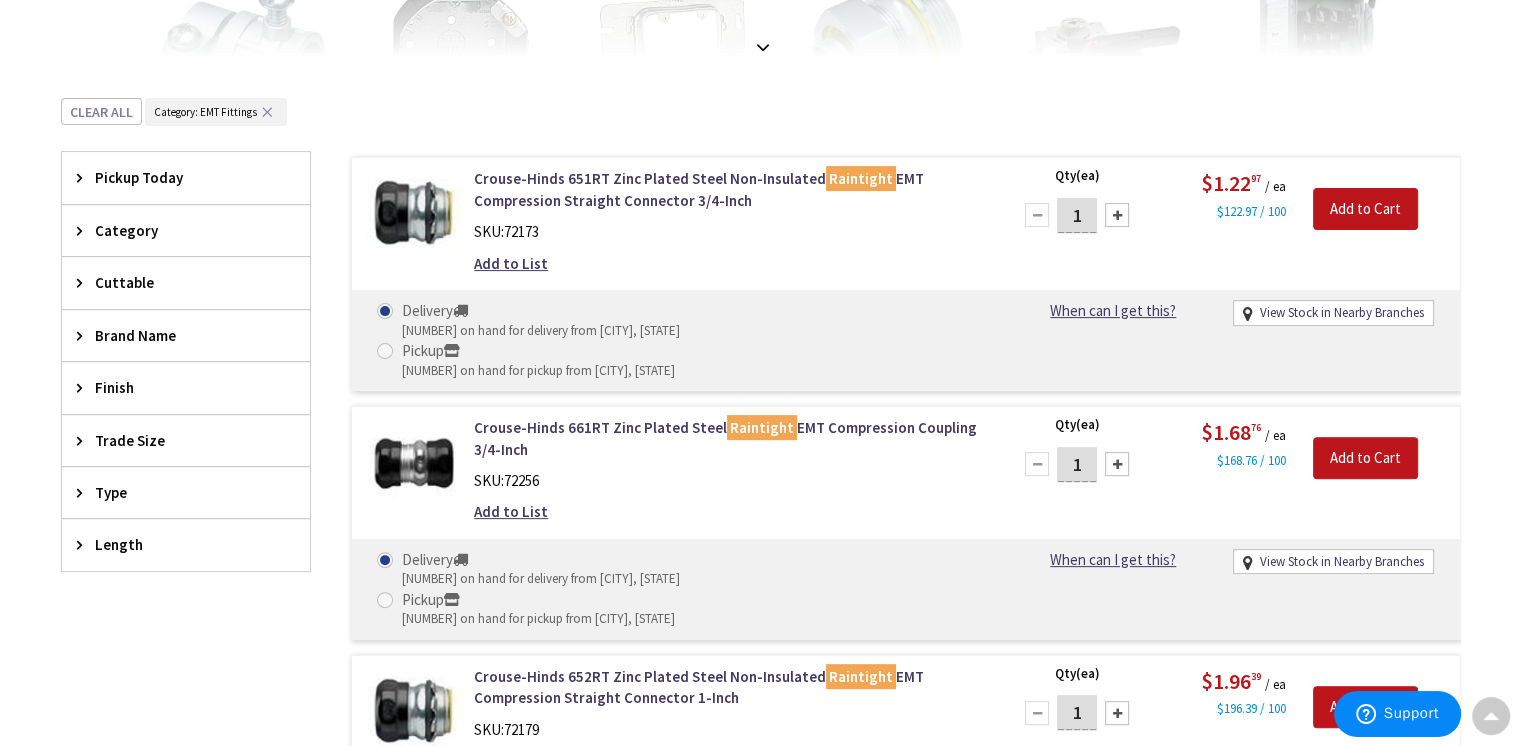scroll, scrollTop: 533, scrollLeft: 0, axis: vertical 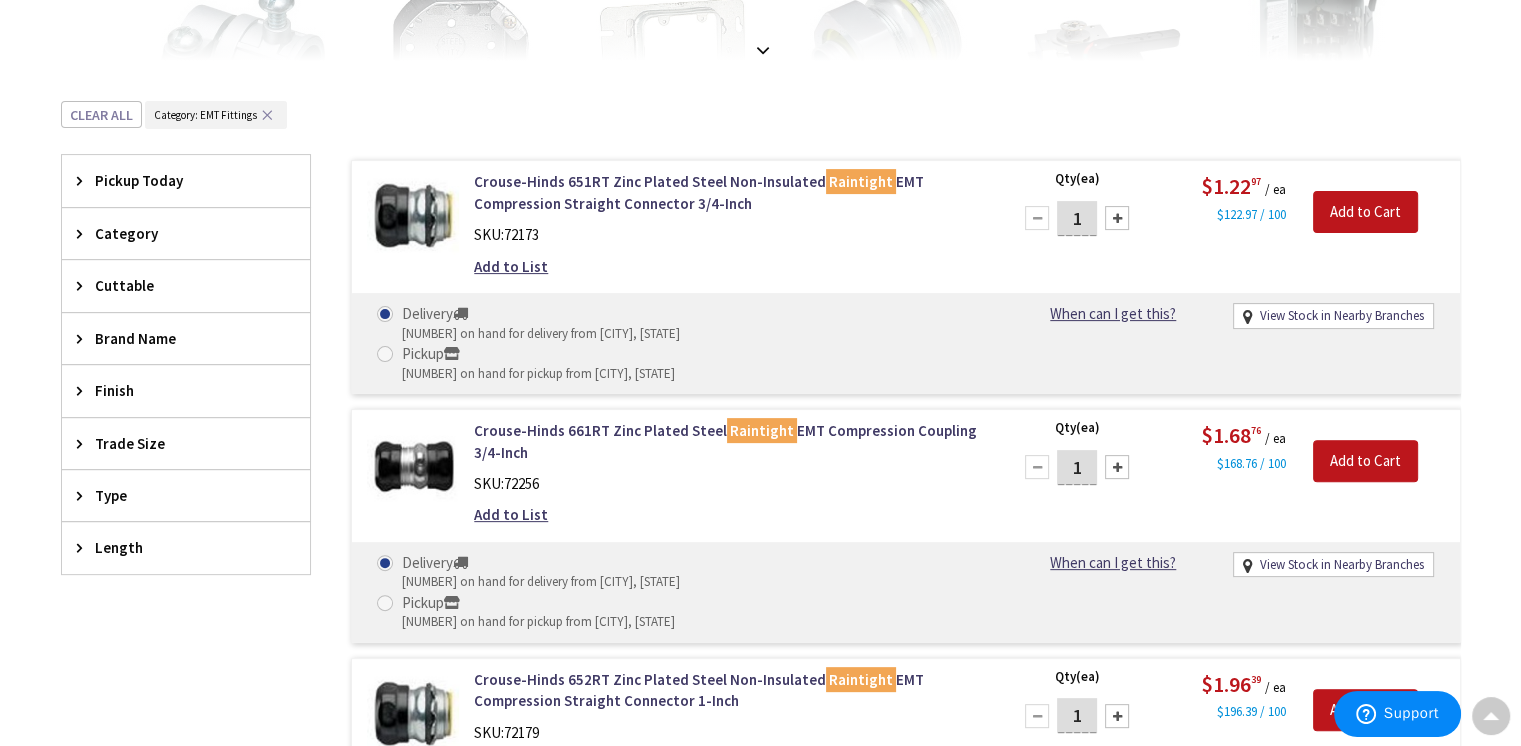 click on "Trade Size" at bounding box center [176, 443] 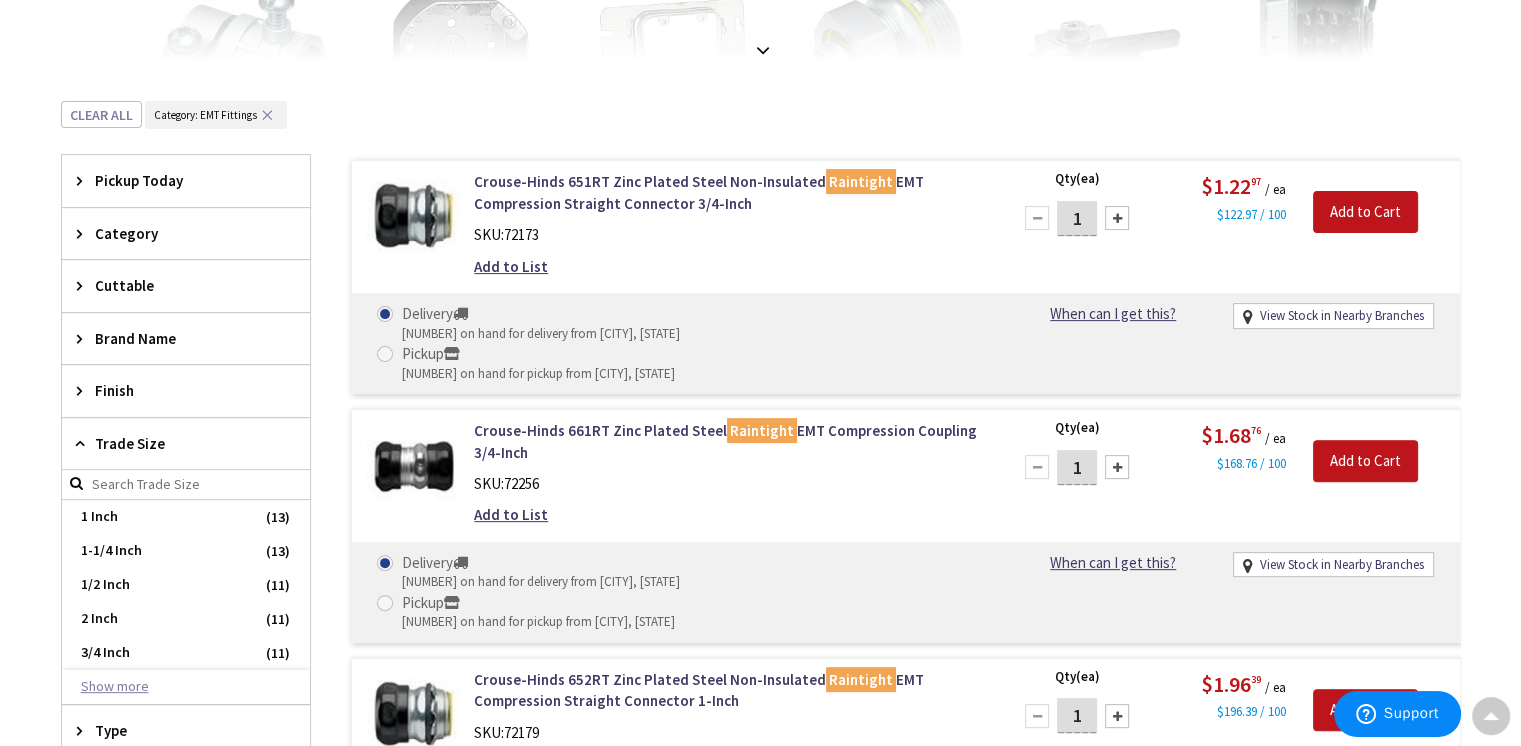 click on "Show more" at bounding box center [186, 687] 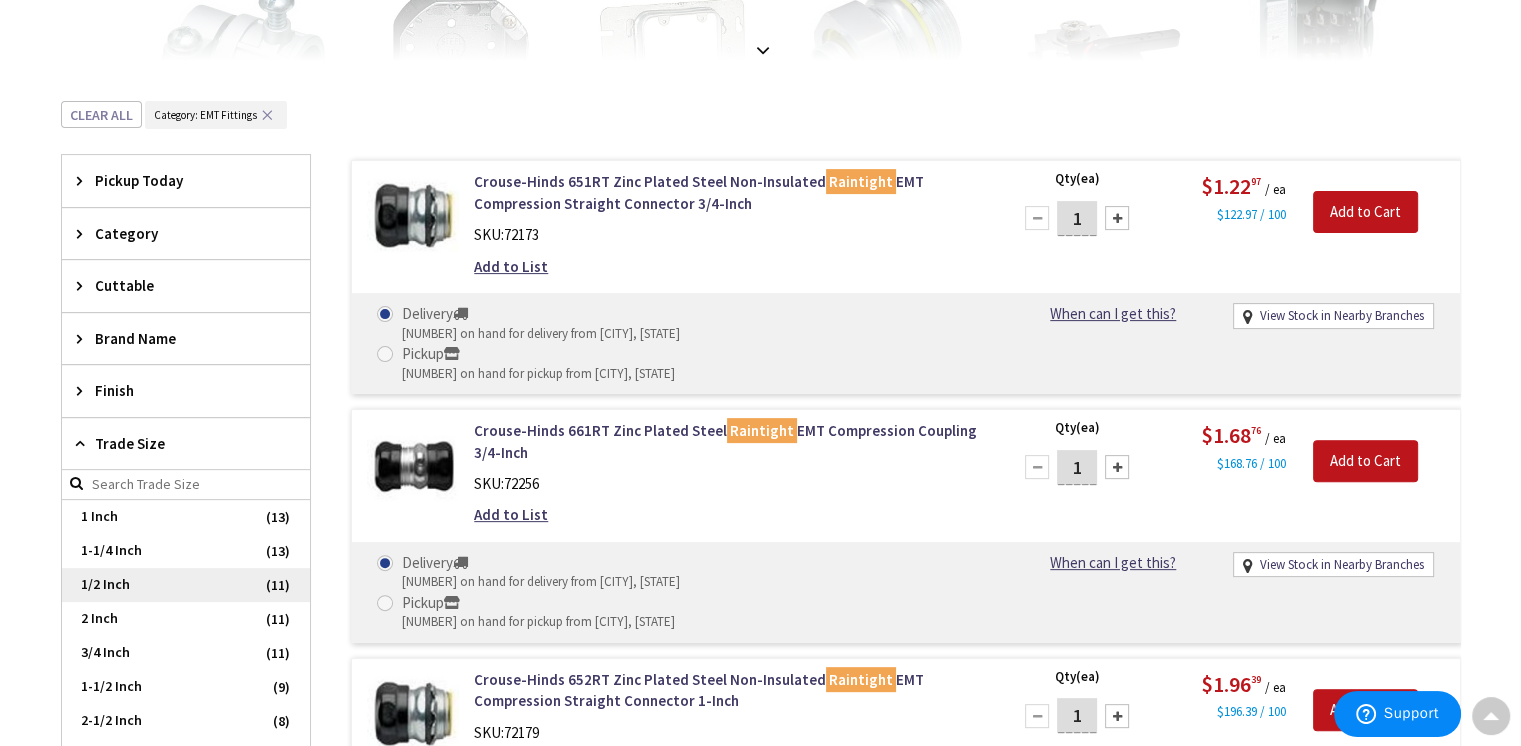 click on "1/2 Inch" at bounding box center [186, 585] 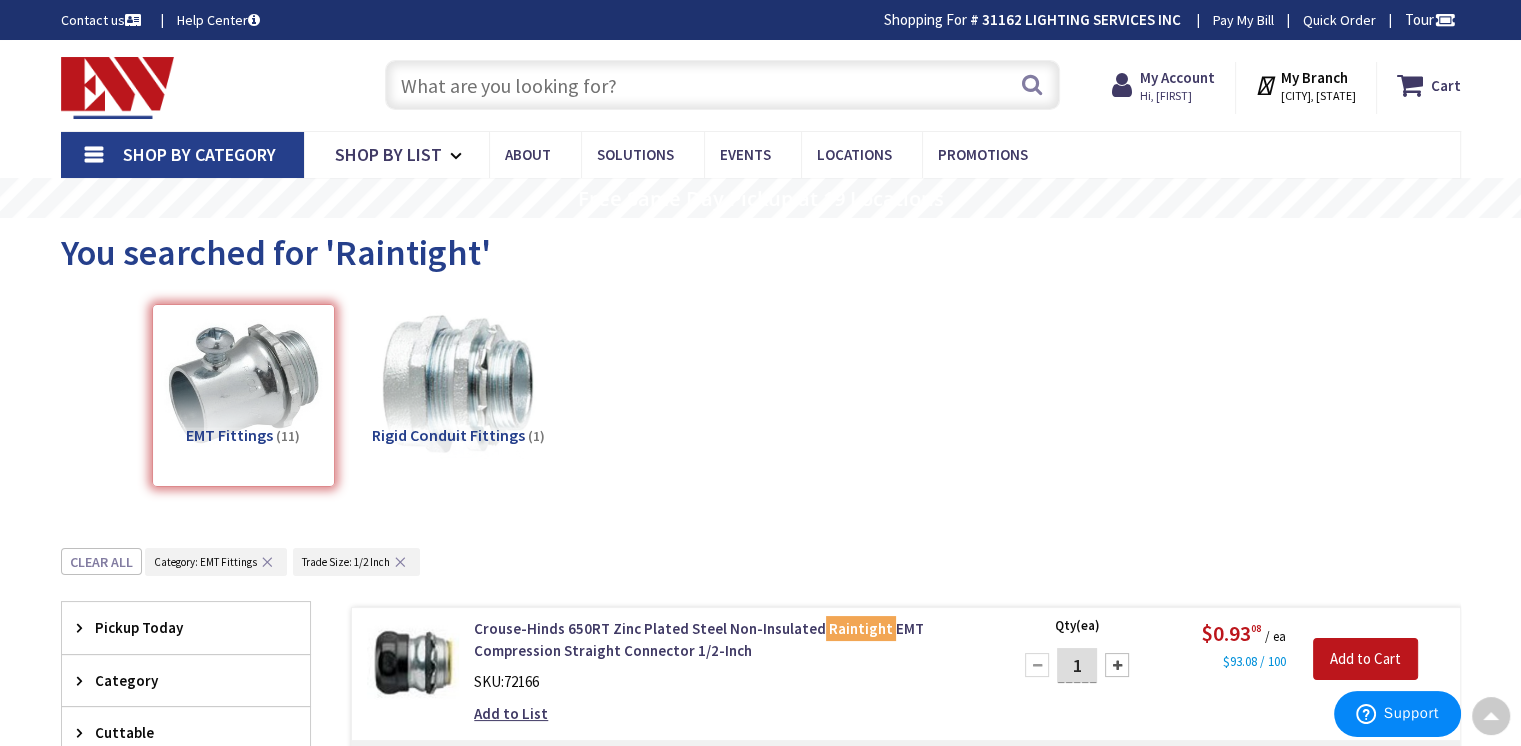 scroll, scrollTop: 0, scrollLeft: 0, axis: both 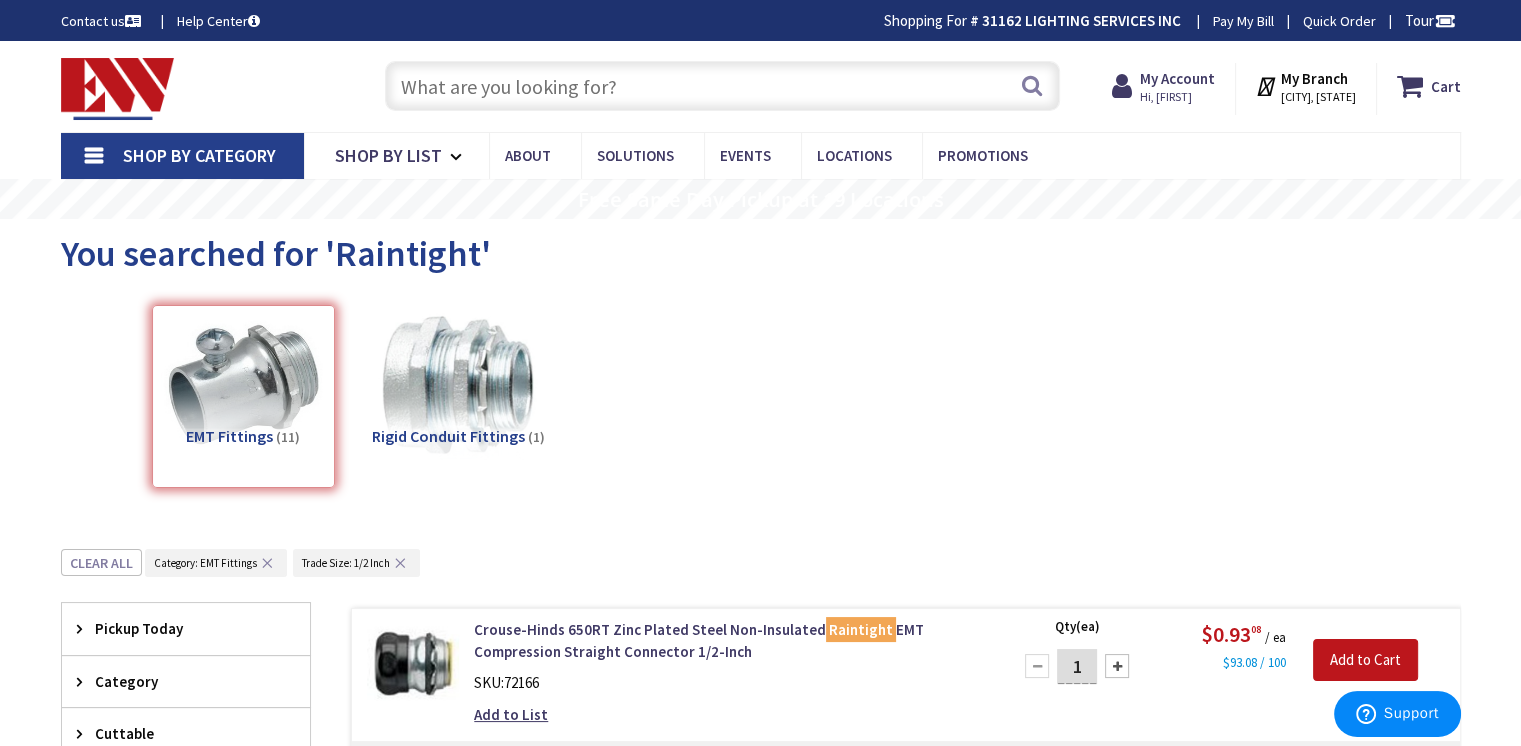 click at bounding box center [722, 86] 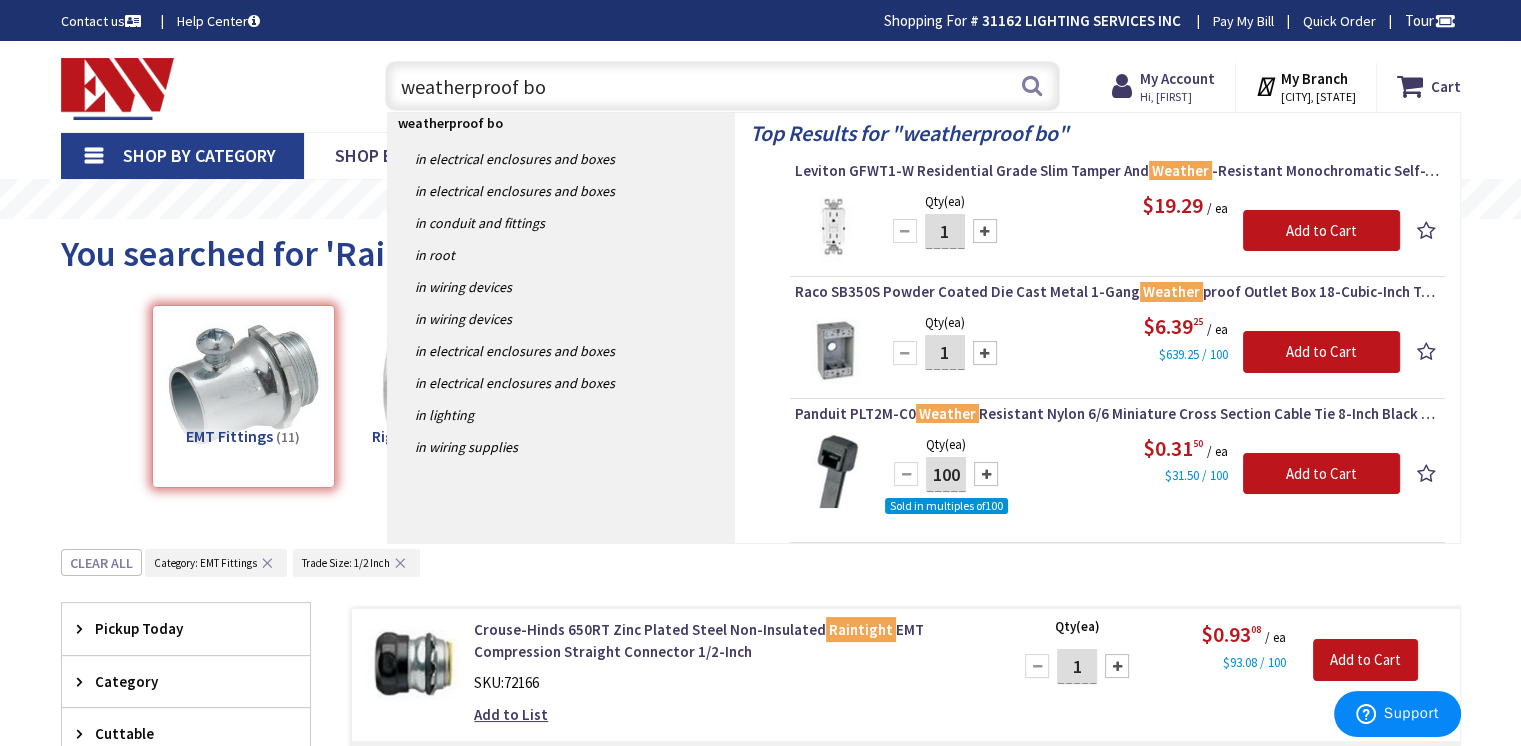type on "weatherproof box" 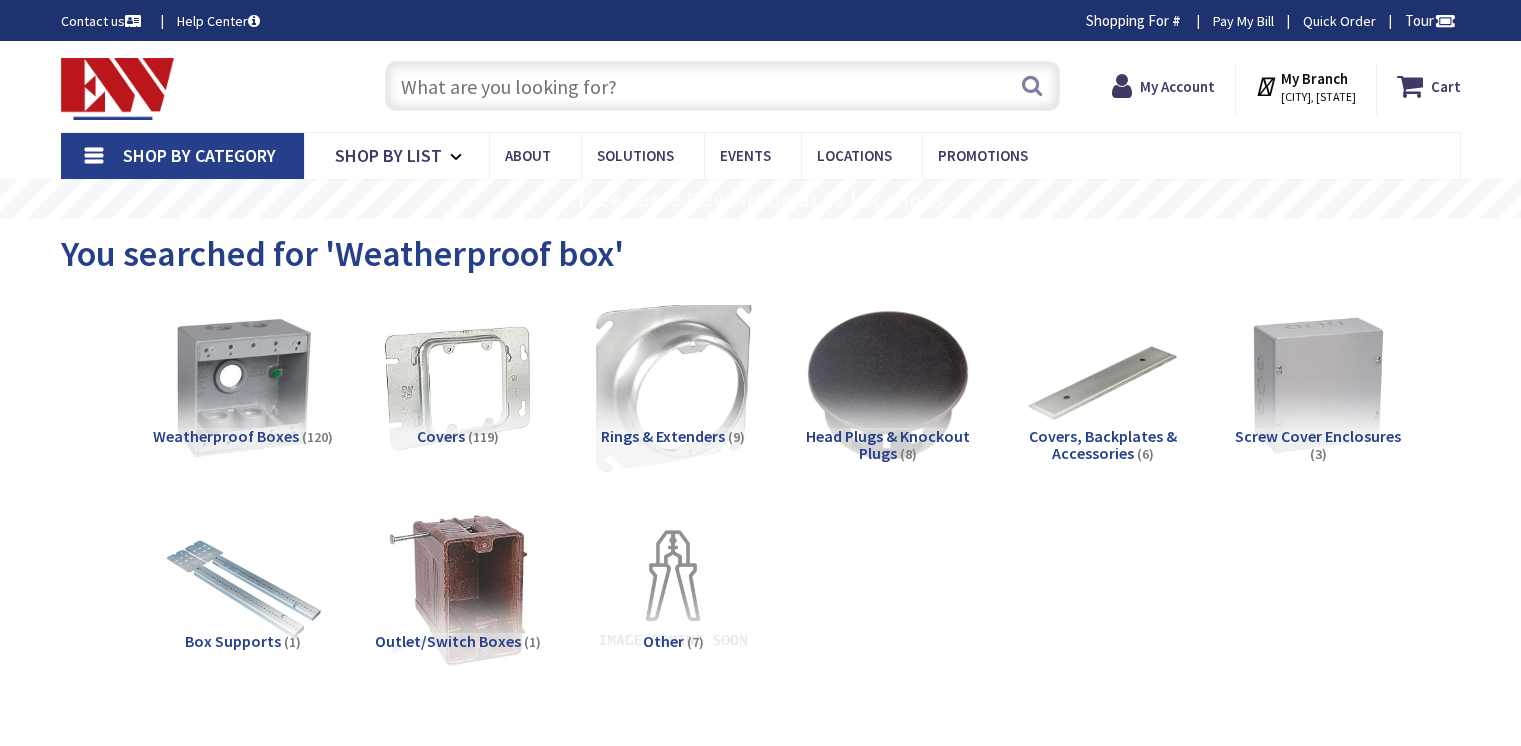 scroll, scrollTop: 0, scrollLeft: 0, axis: both 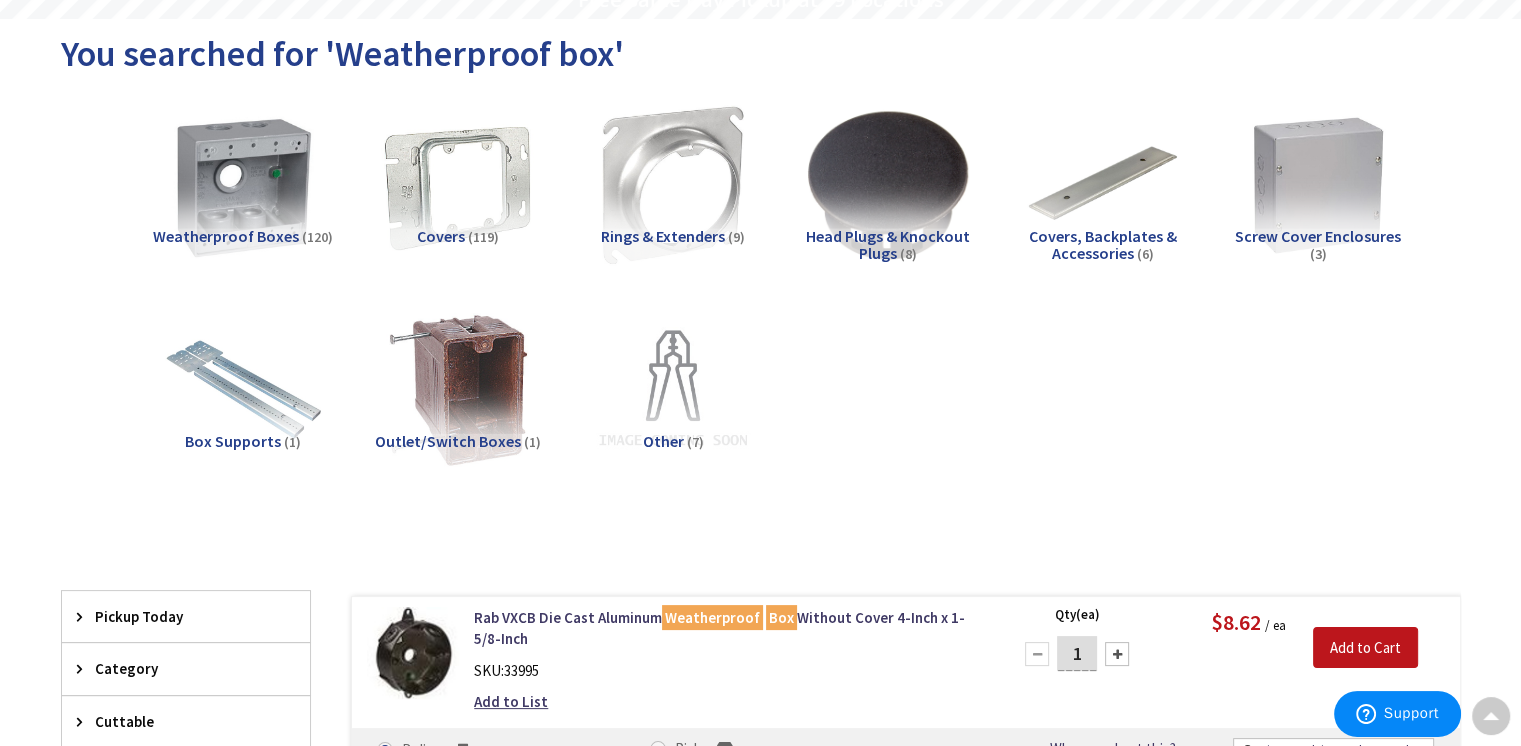click on "Weatherproof Boxes" at bounding box center (226, 236) 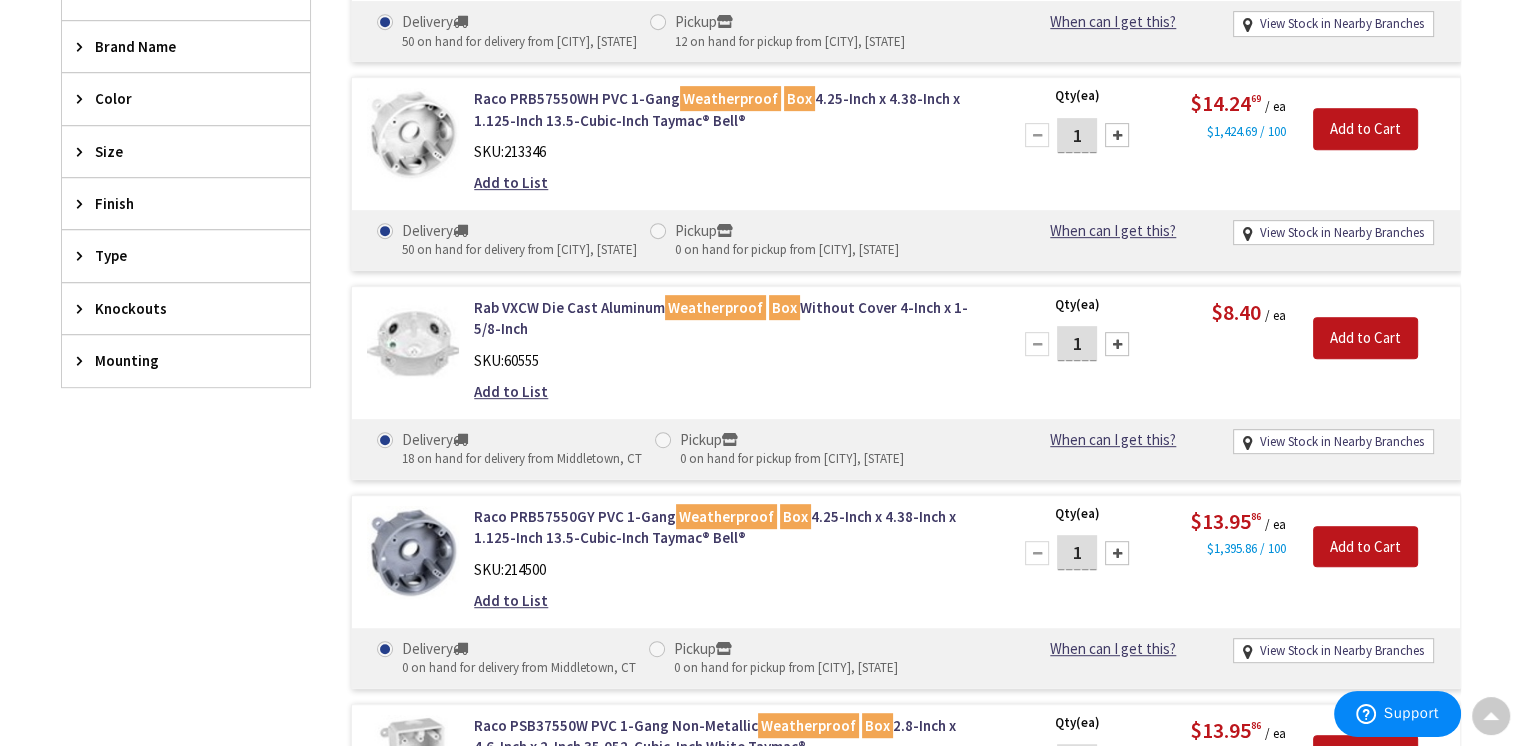scroll, scrollTop: 953, scrollLeft: 0, axis: vertical 